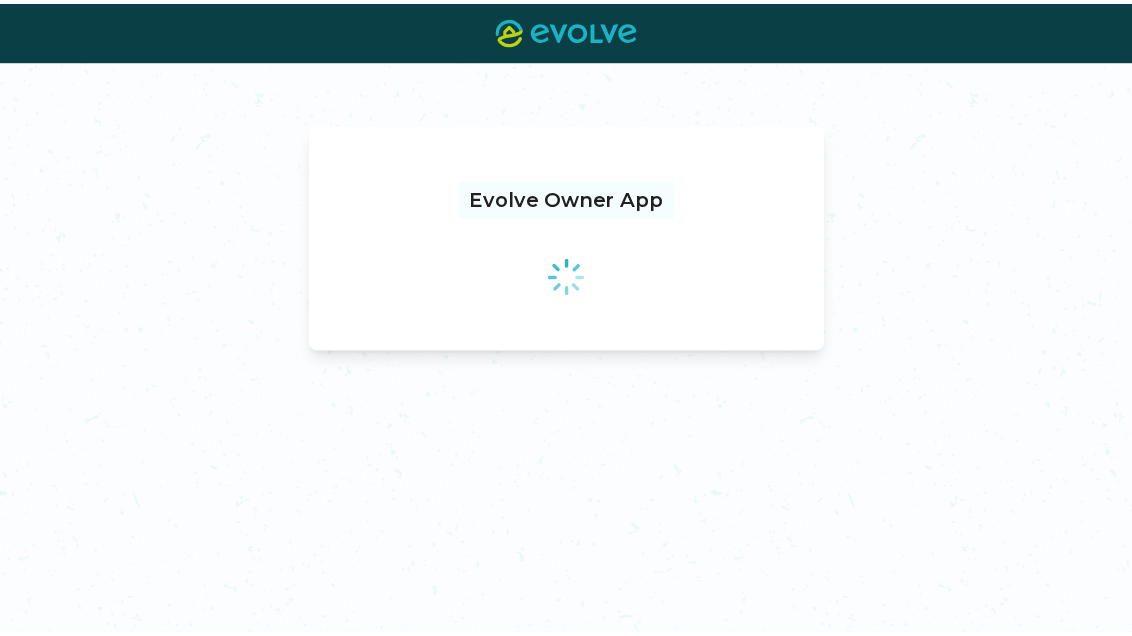 scroll, scrollTop: 0, scrollLeft: 0, axis: both 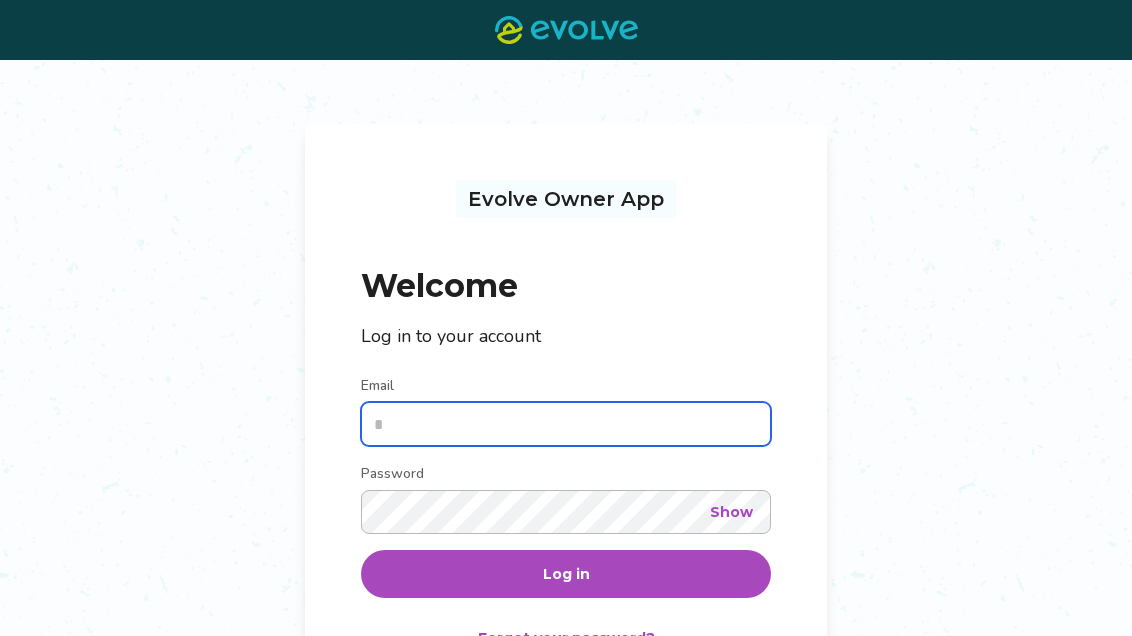 type on "**********" 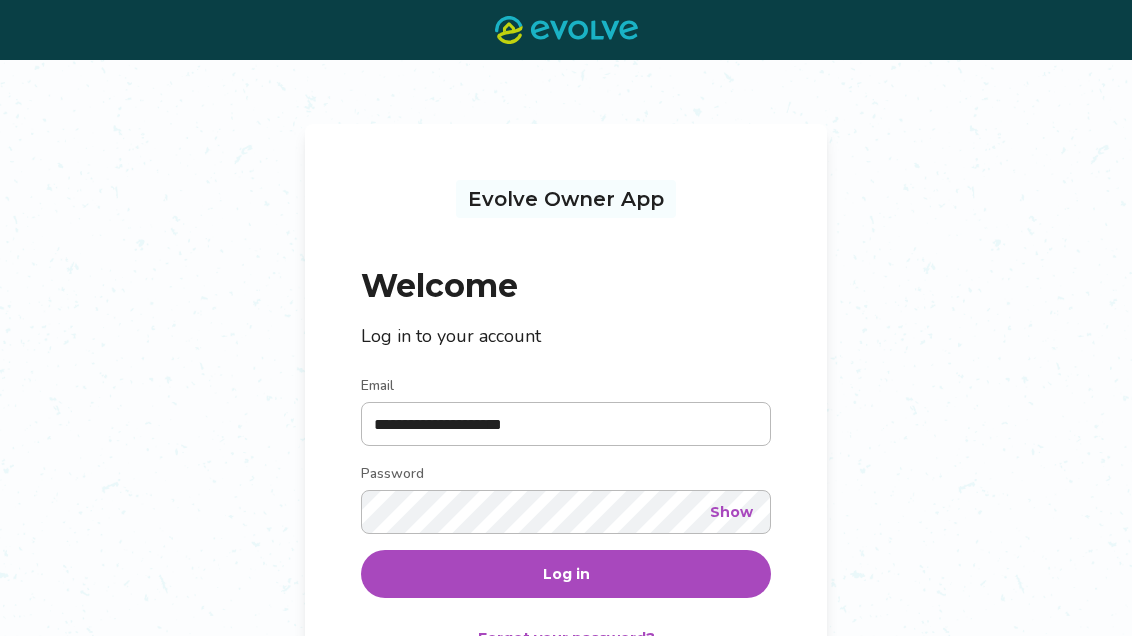 click on "Log in" at bounding box center (566, 574) 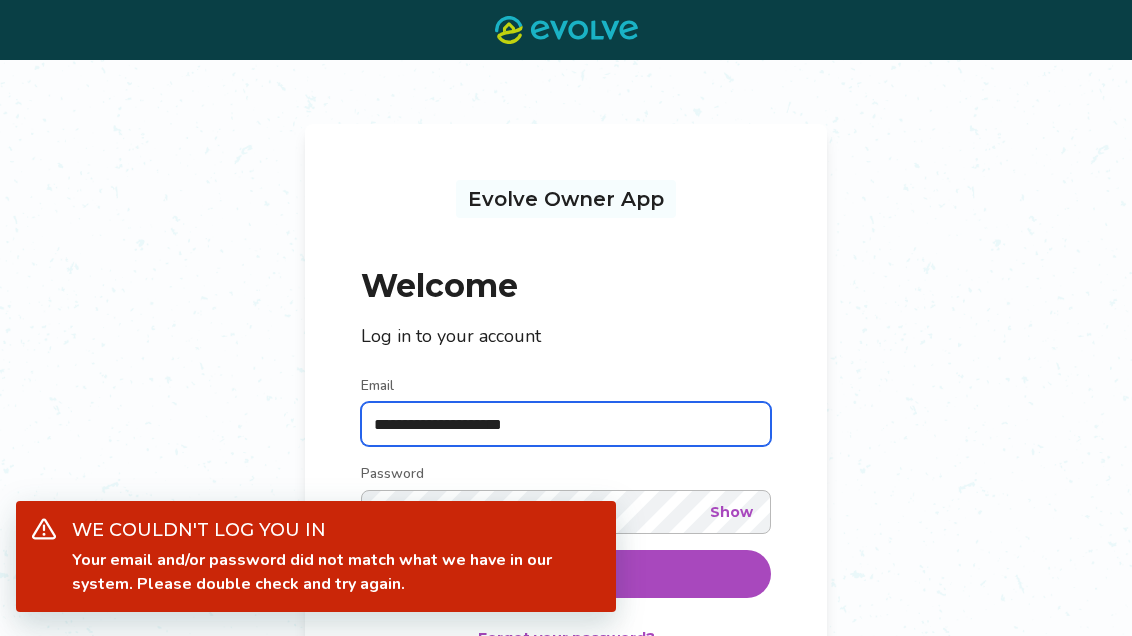 click on "**********" at bounding box center [566, 424] 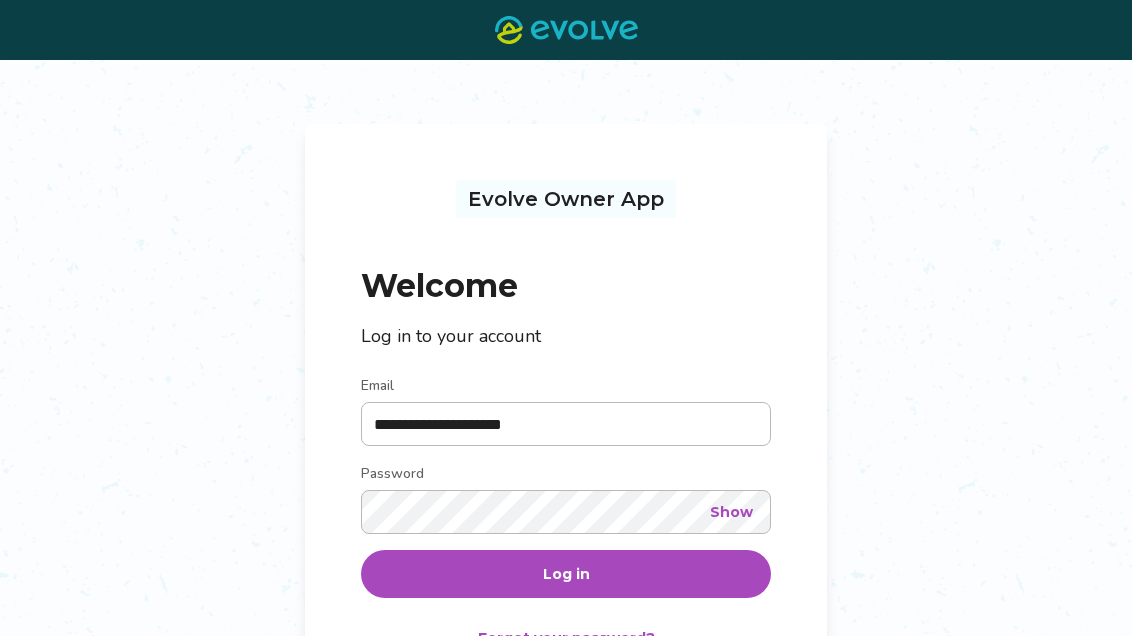 click on "Show" at bounding box center [731, 512] 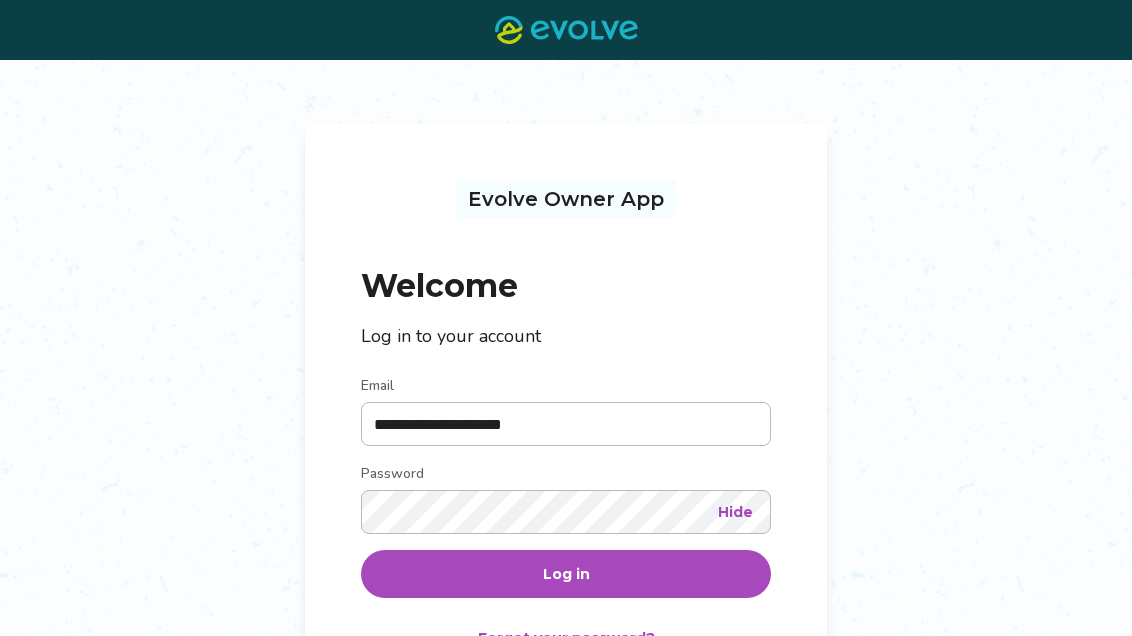 click on "Hide" at bounding box center (735, 512) 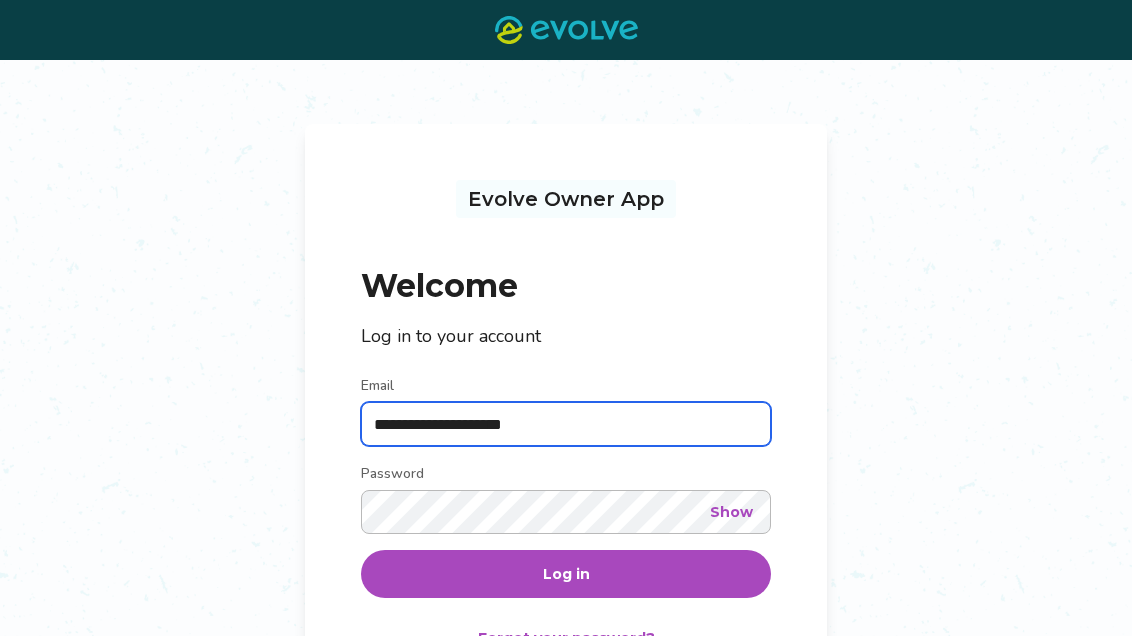 click on "**********" at bounding box center (566, 424) 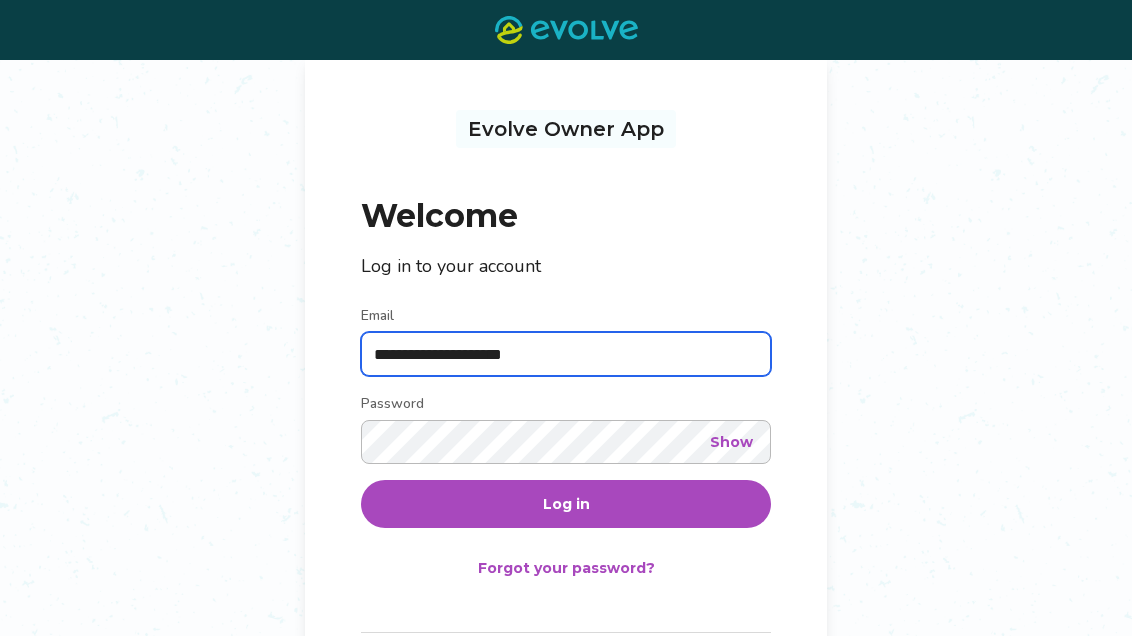 scroll, scrollTop: 83, scrollLeft: 0, axis: vertical 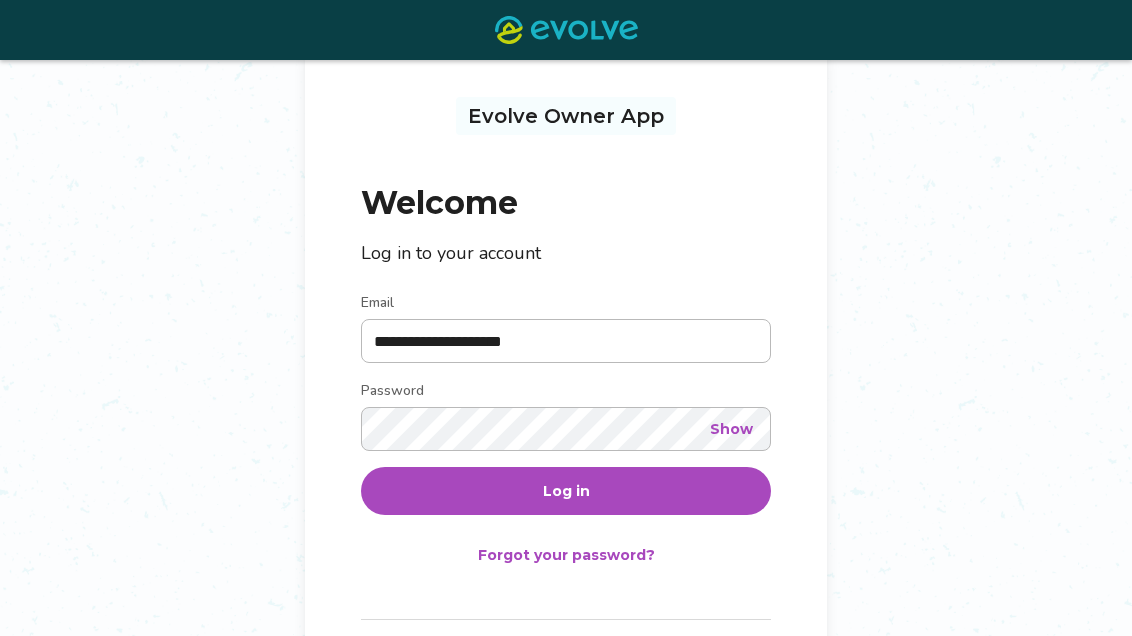 click on "Log in" at bounding box center (566, 491) 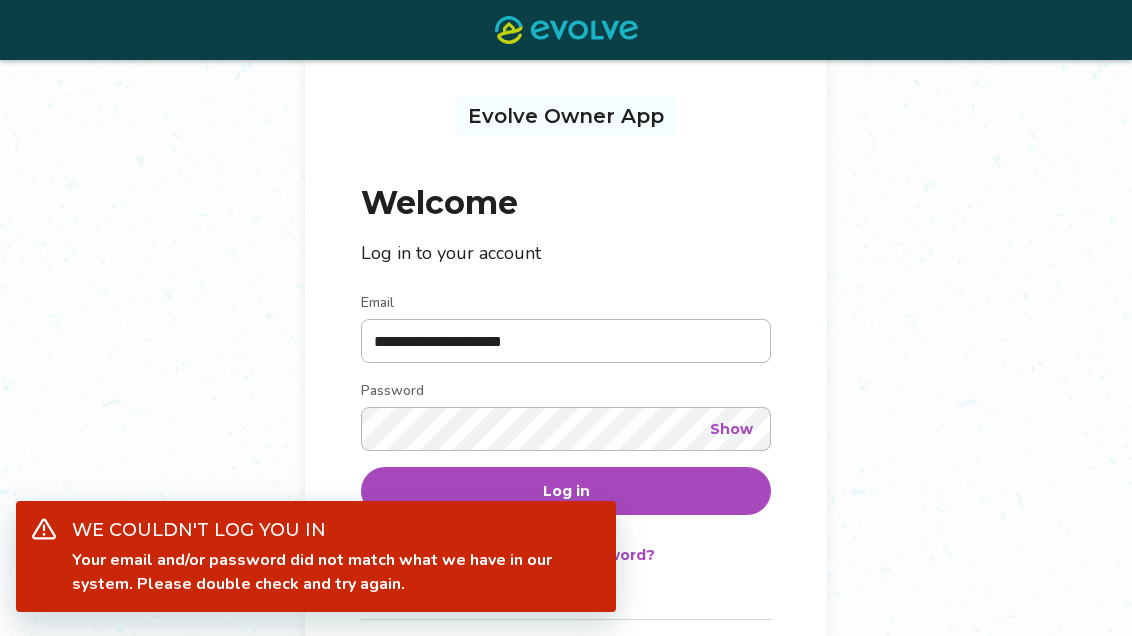 click on "**********" at bounding box center [566, 390] 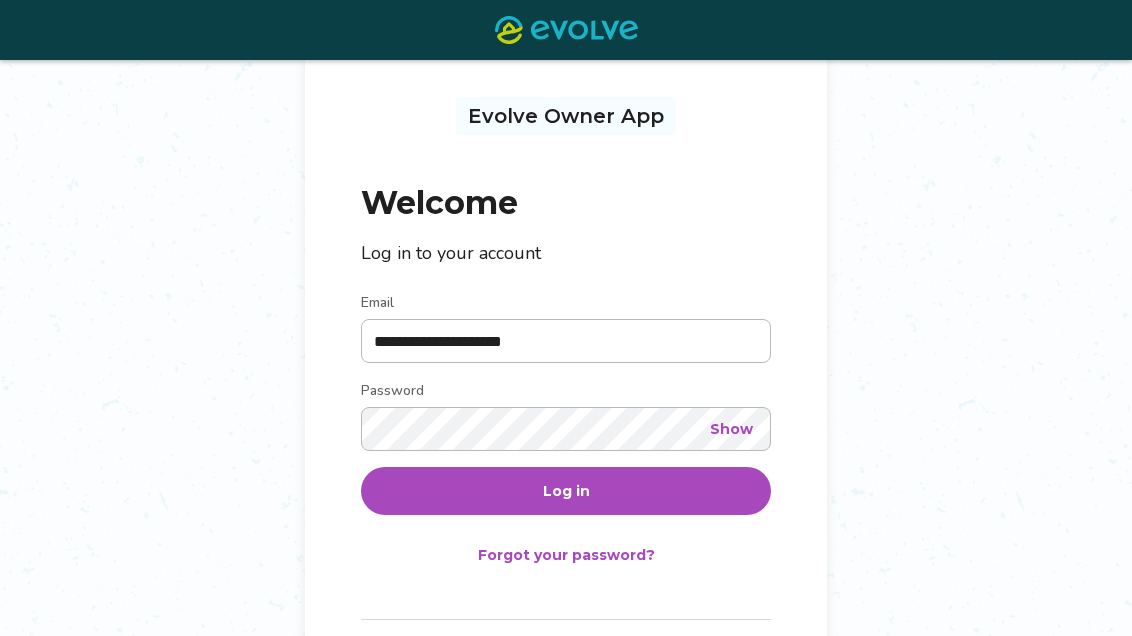 click on "Forgot your password?" at bounding box center [566, 555] 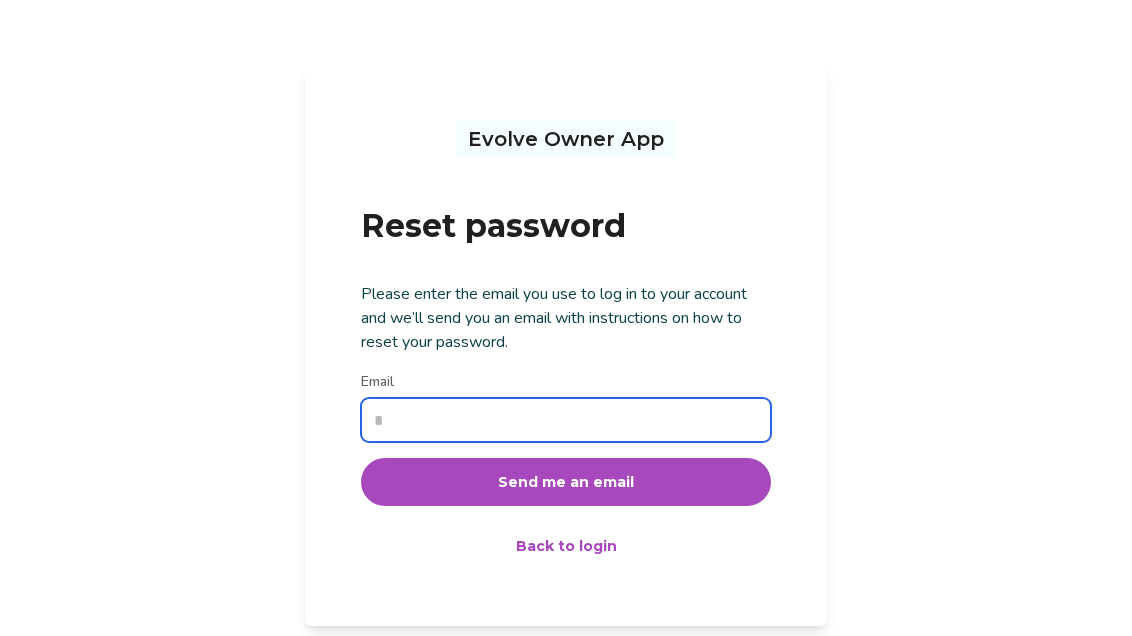 type on "**********" 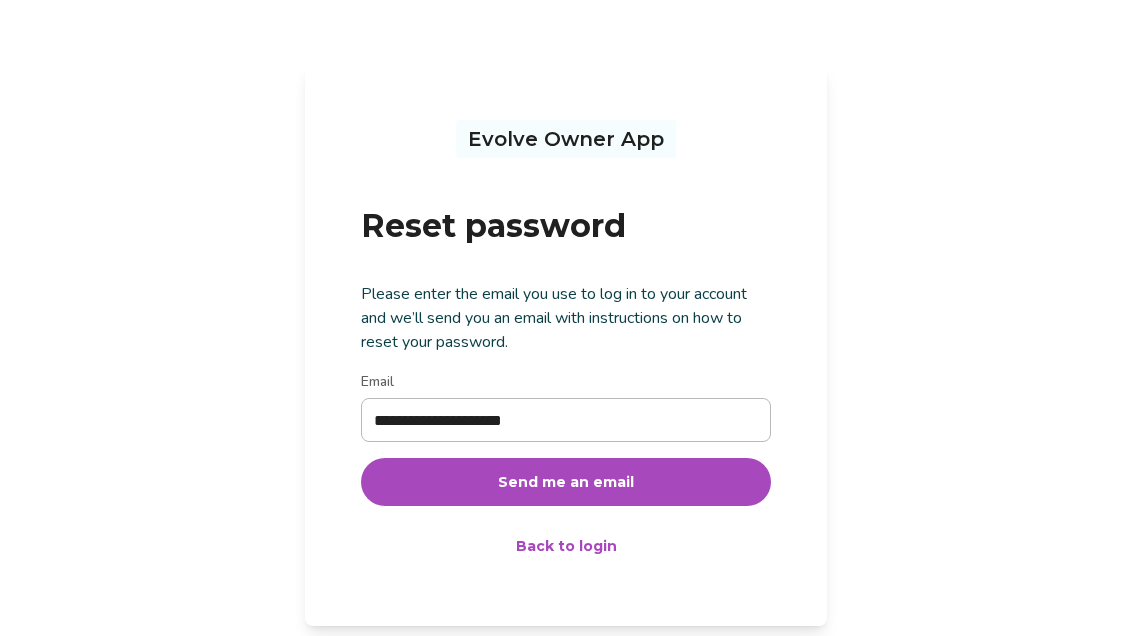 click on "Send me an email" at bounding box center (566, 482) 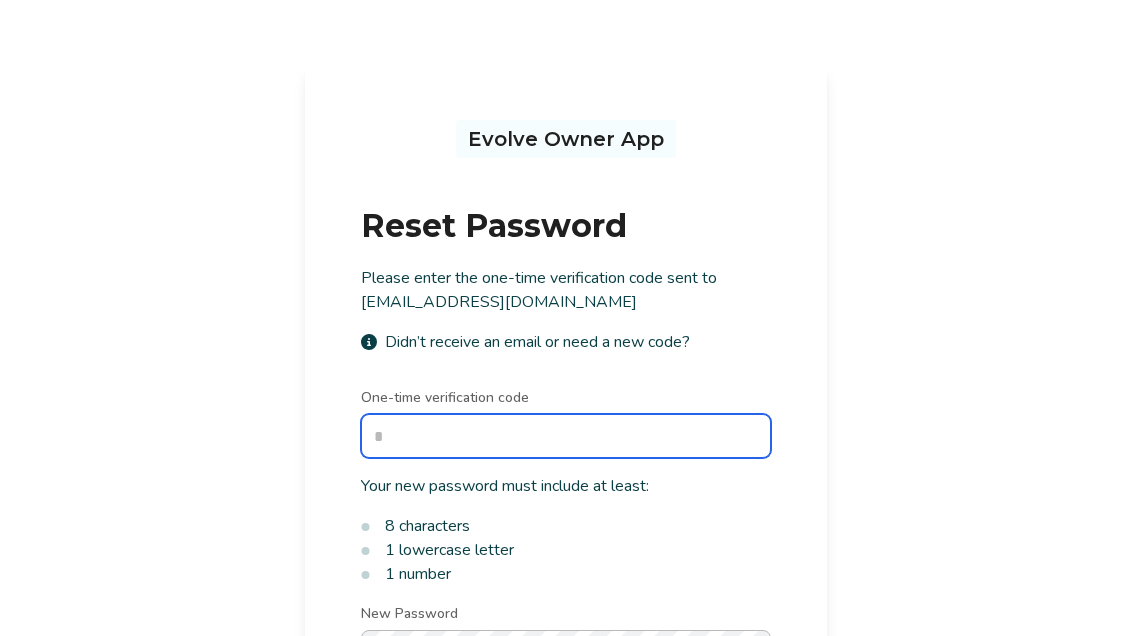 paste on "******" 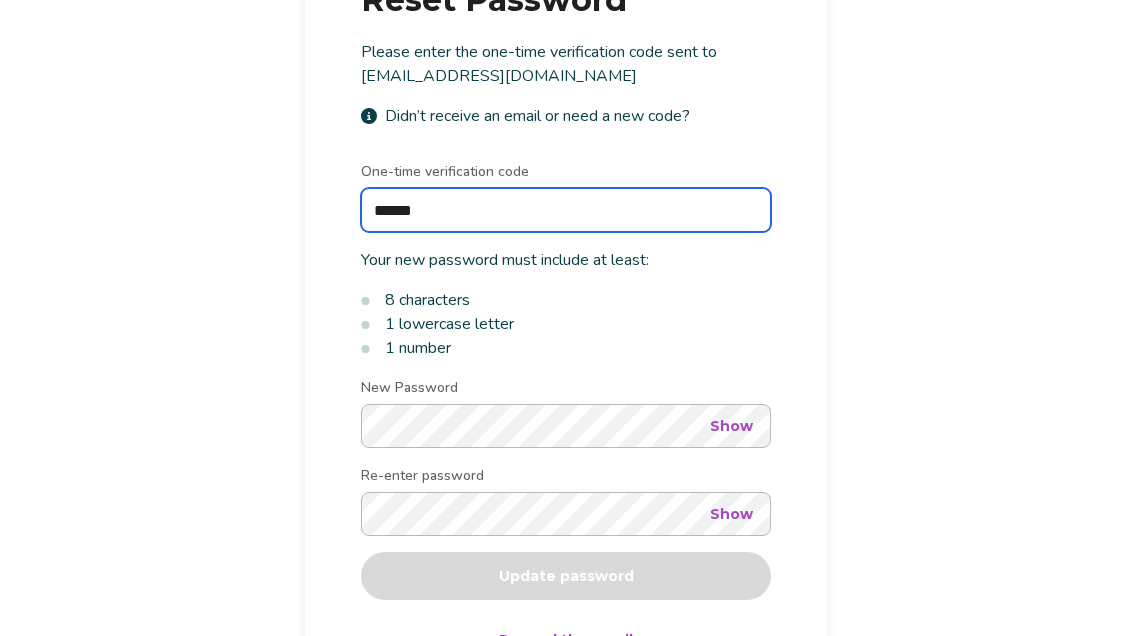 scroll, scrollTop: 228, scrollLeft: 0, axis: vertical 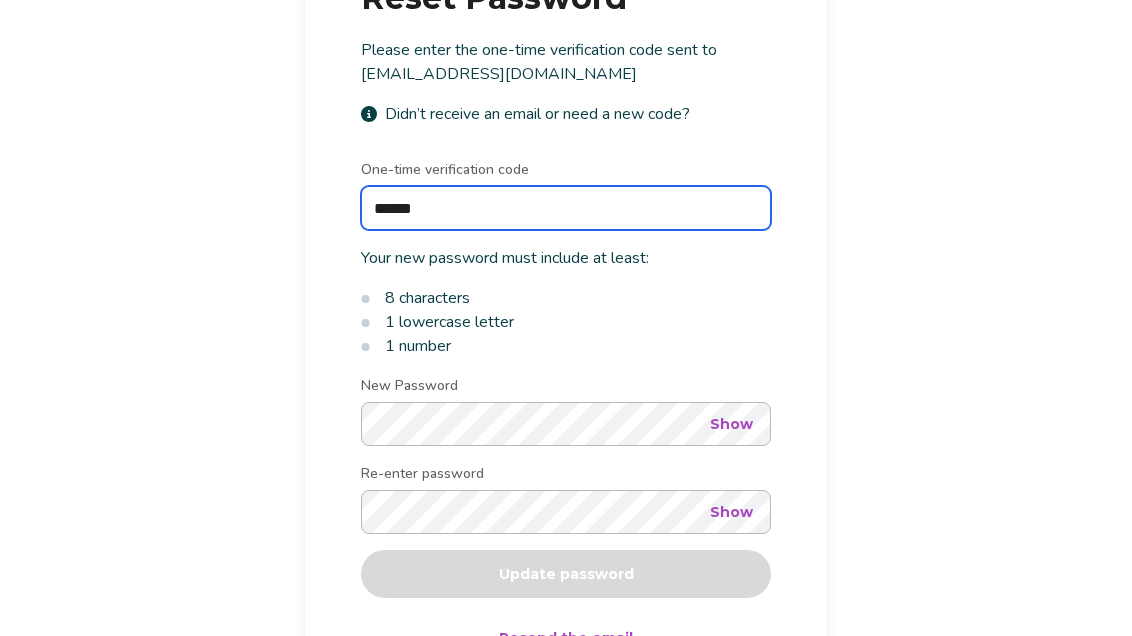 type on "******" 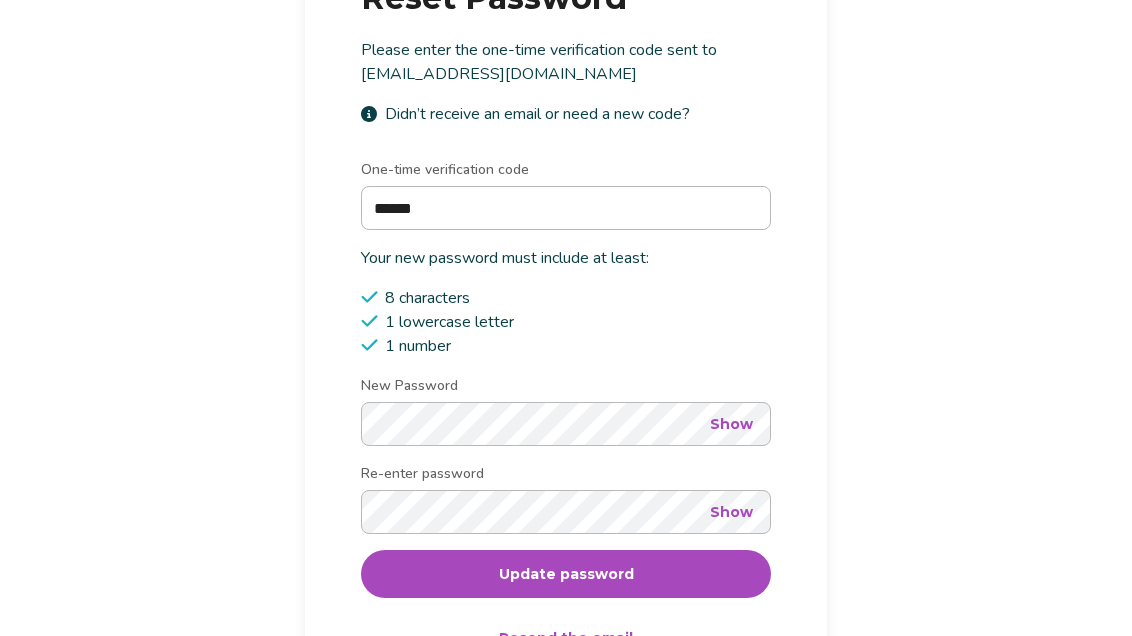 click on "One-time verification code   ****** Your new password must include at least: 8 characters 1 lowercase letter 1 number New Password   Show Re-enter password   Show Update password Resend the email Back to login" at bounding box center (566, 442) 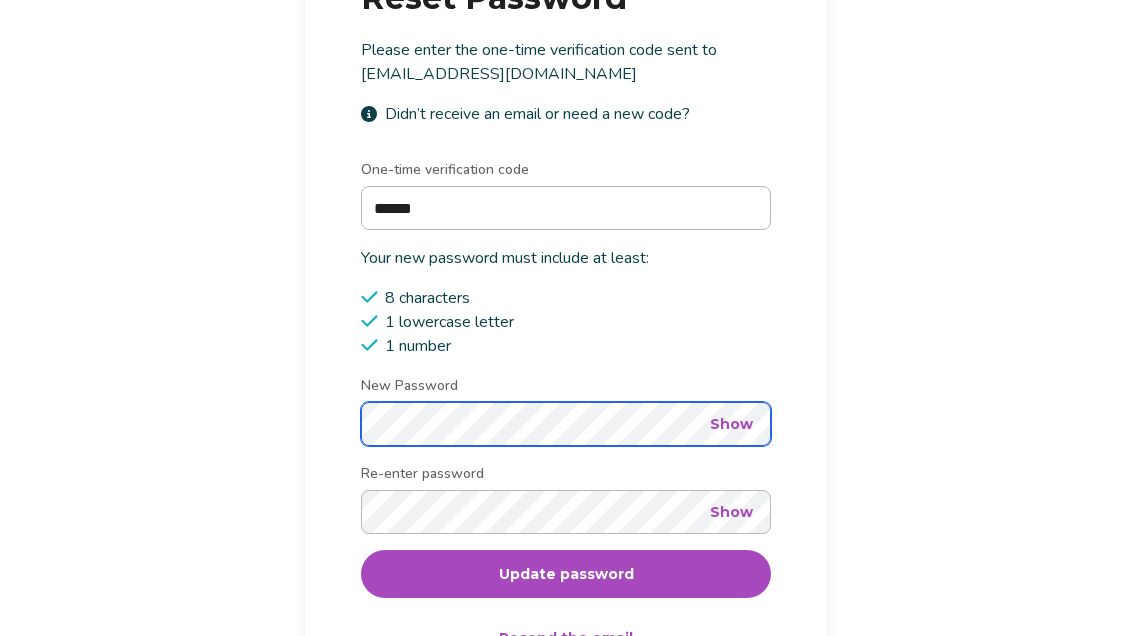 scroll, scrollTop: 0, scrollLeft: 0, axis: both 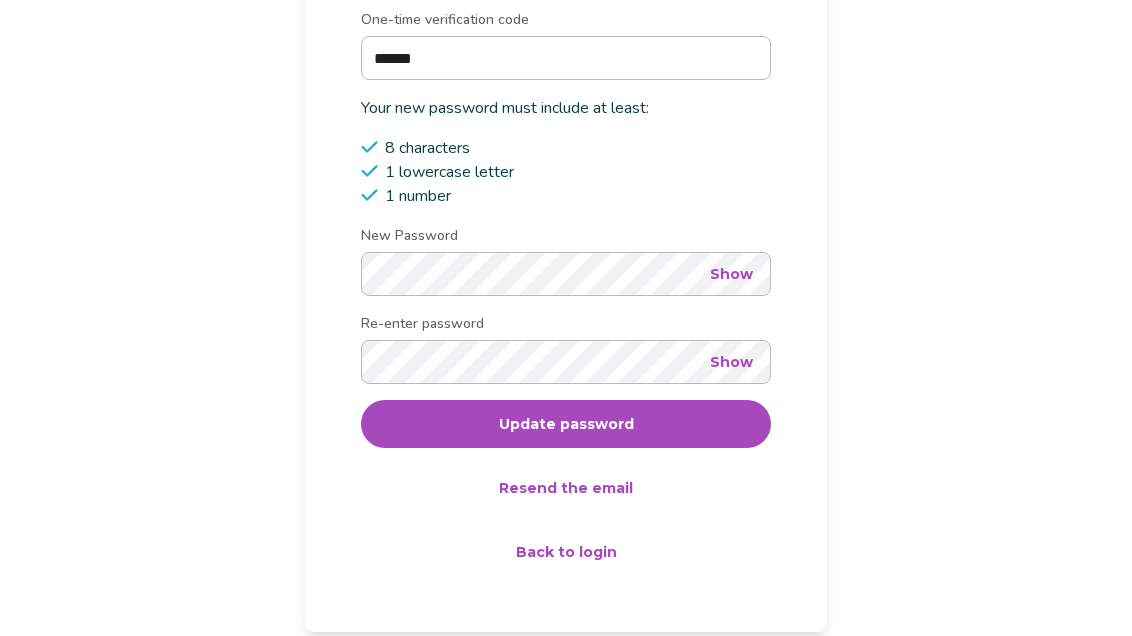 click on "Update password" at bounding box center [566, 424] 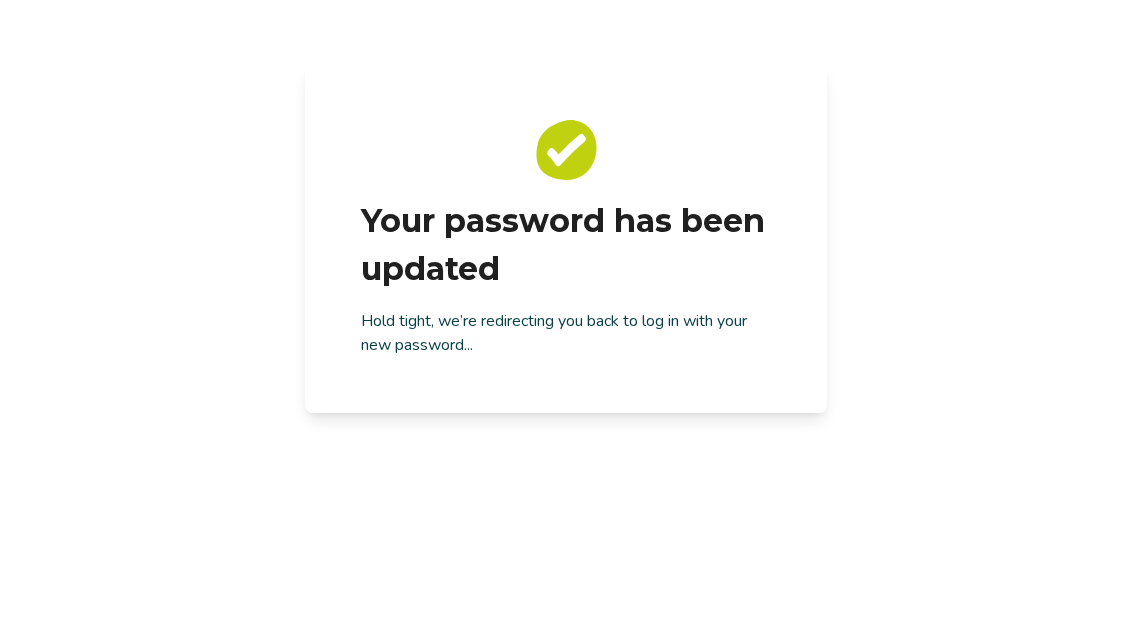 scroll, scrollTop: 0, scrollLeft: 0, axis: both 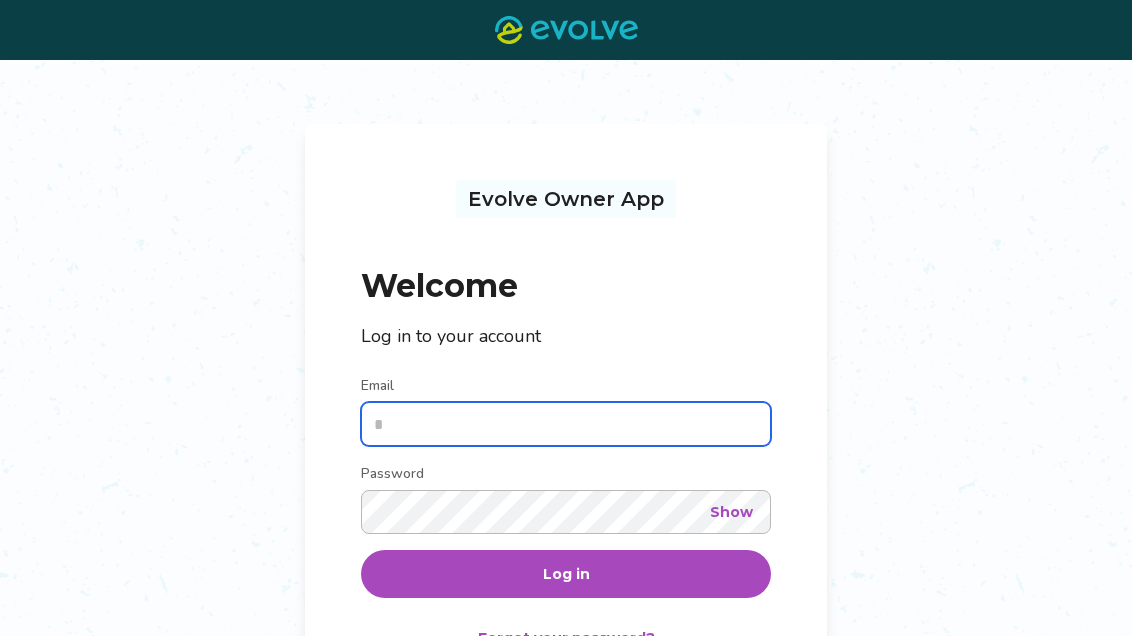 type on "**********" 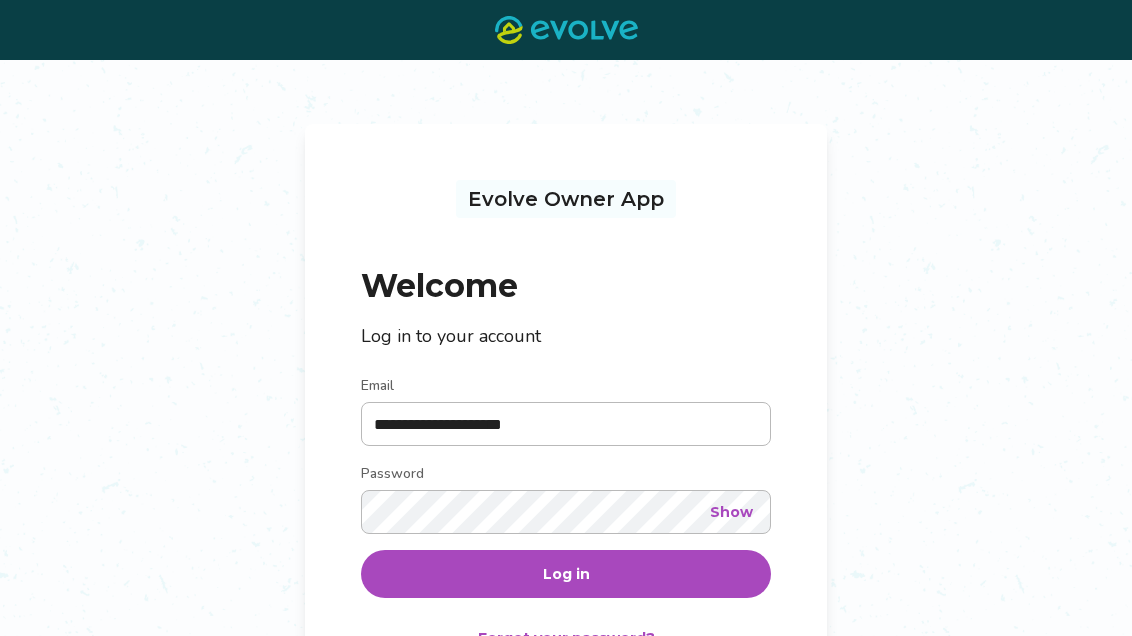 click on "Log in" at bounding box center (566, 574) 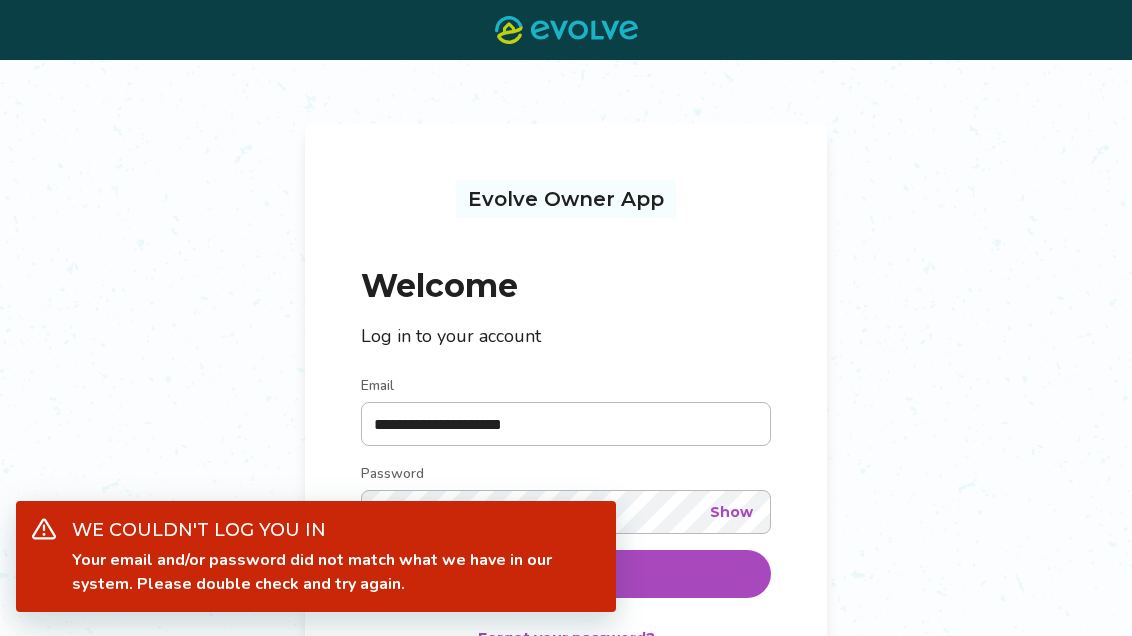 click on "**********" at bounding box center (566, 441) 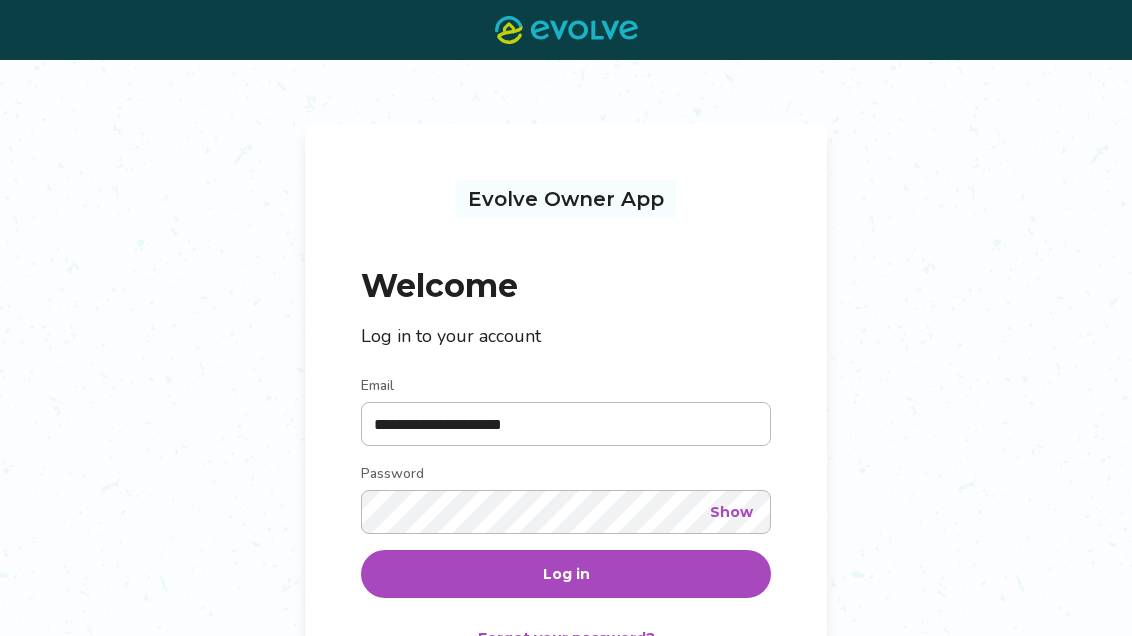 click on "Show" at bounding box center (731, 512) 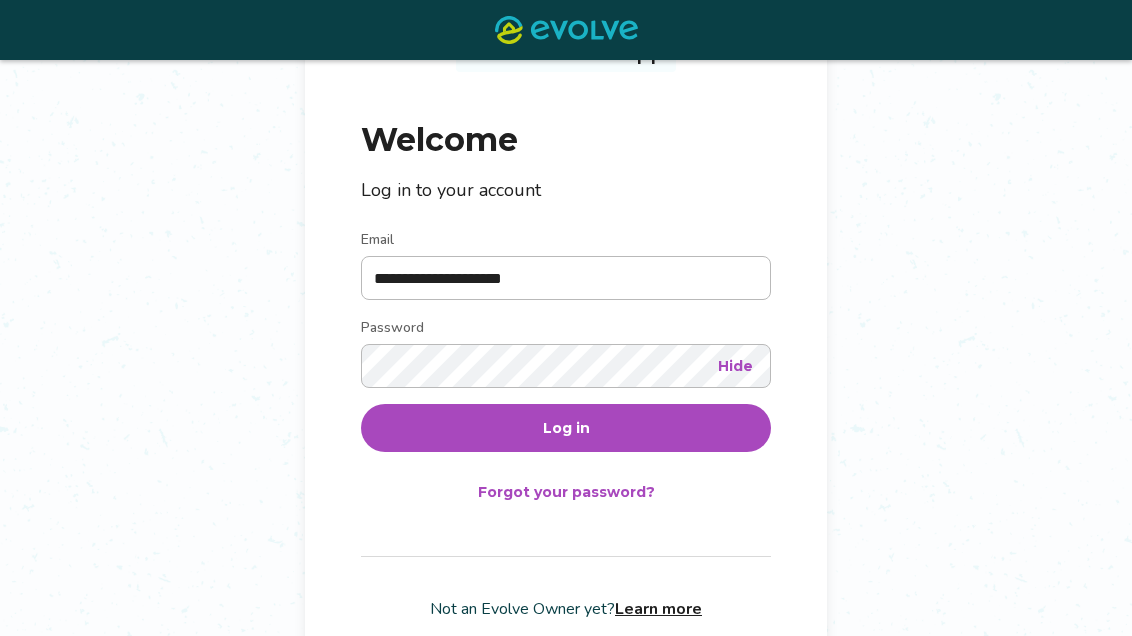 scroll, scrollTop: 147, scrollLeft: 0, axis: vertical 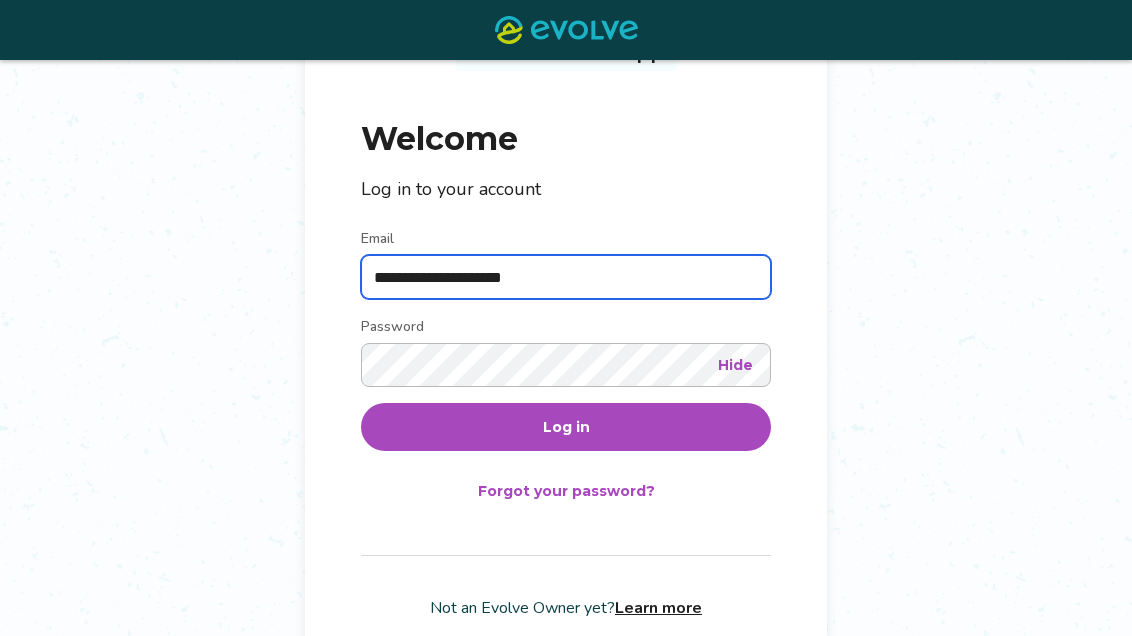 click on "**********" at bounding box center [566, 277] 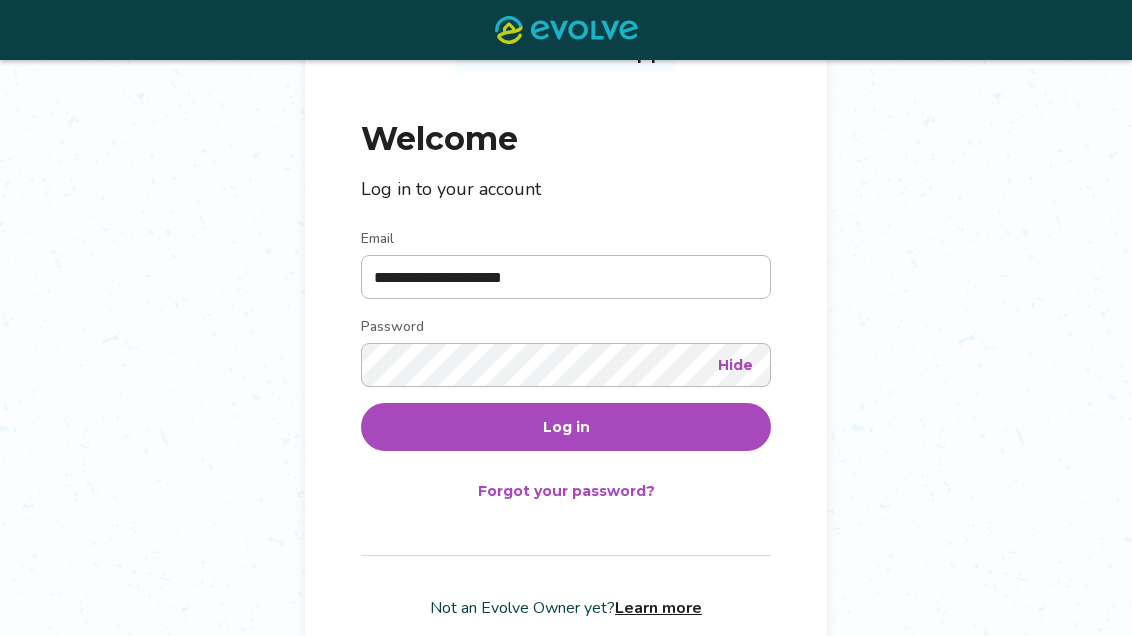 click on "Forgot your password?" at bounding box center [566, 491] 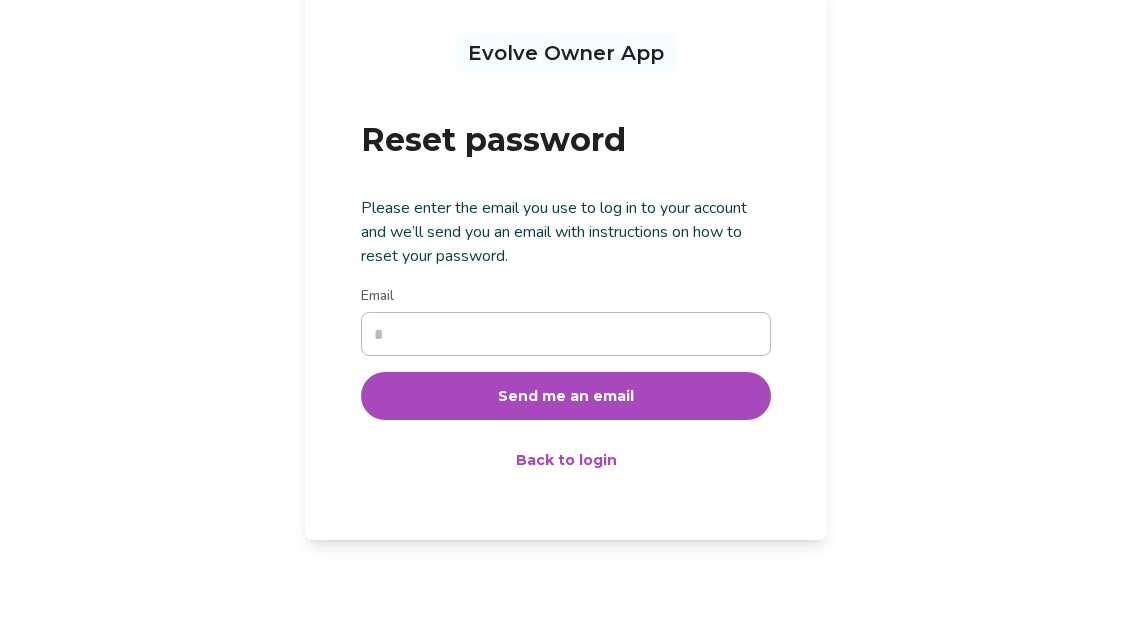 scroll, scrollTop: 0, scrollLeft: 0, axis: both 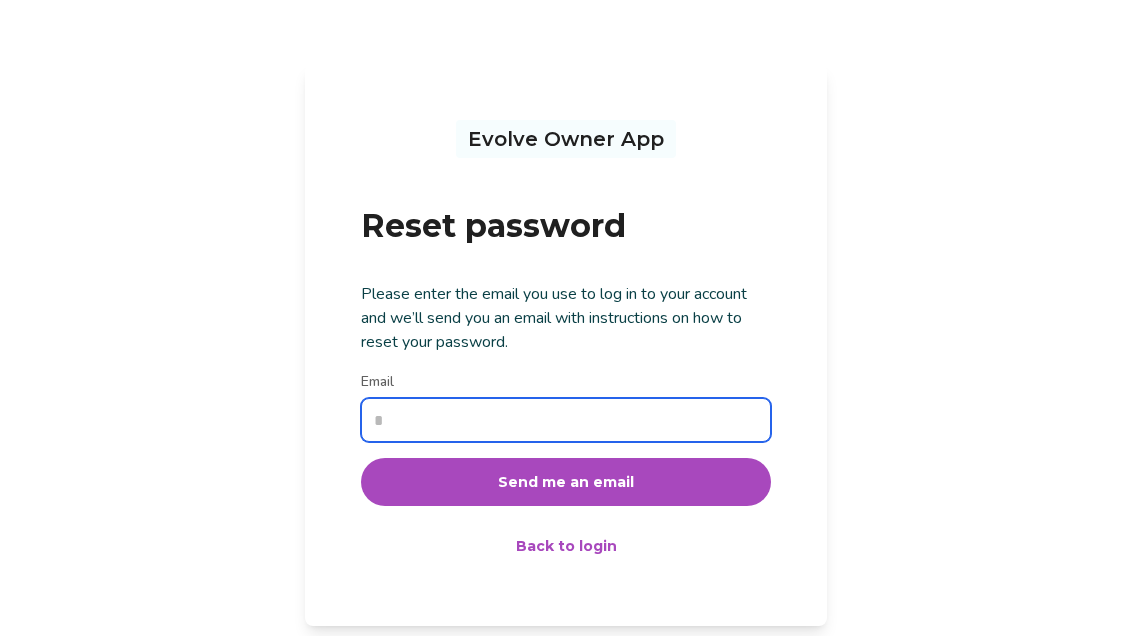type on "**********" 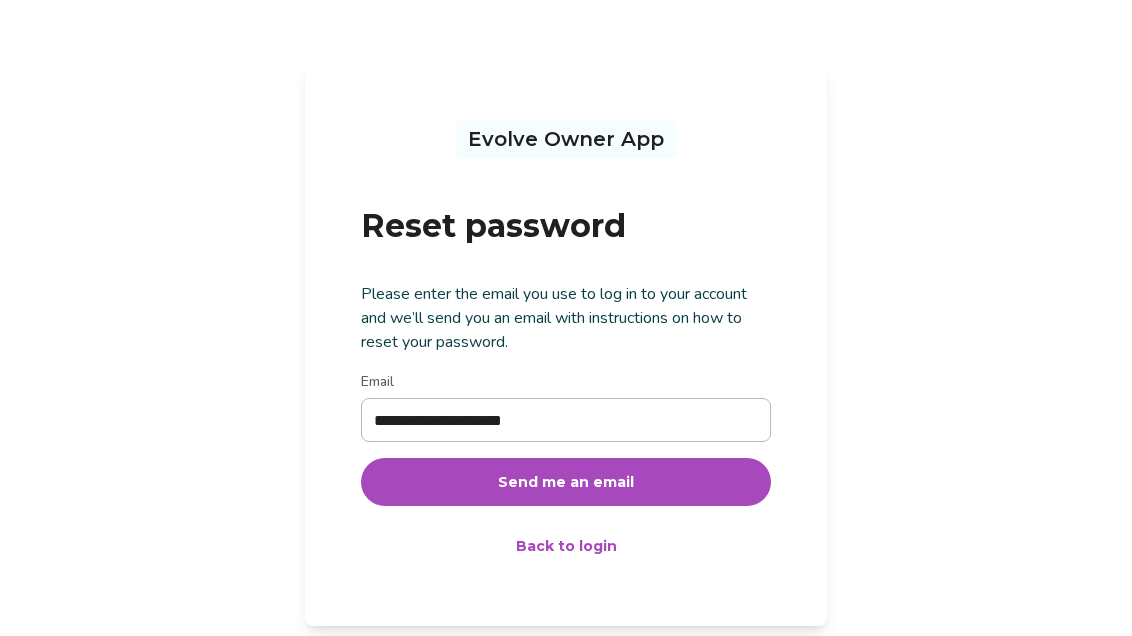click on "Back to login" at bounding box center [566, 546] 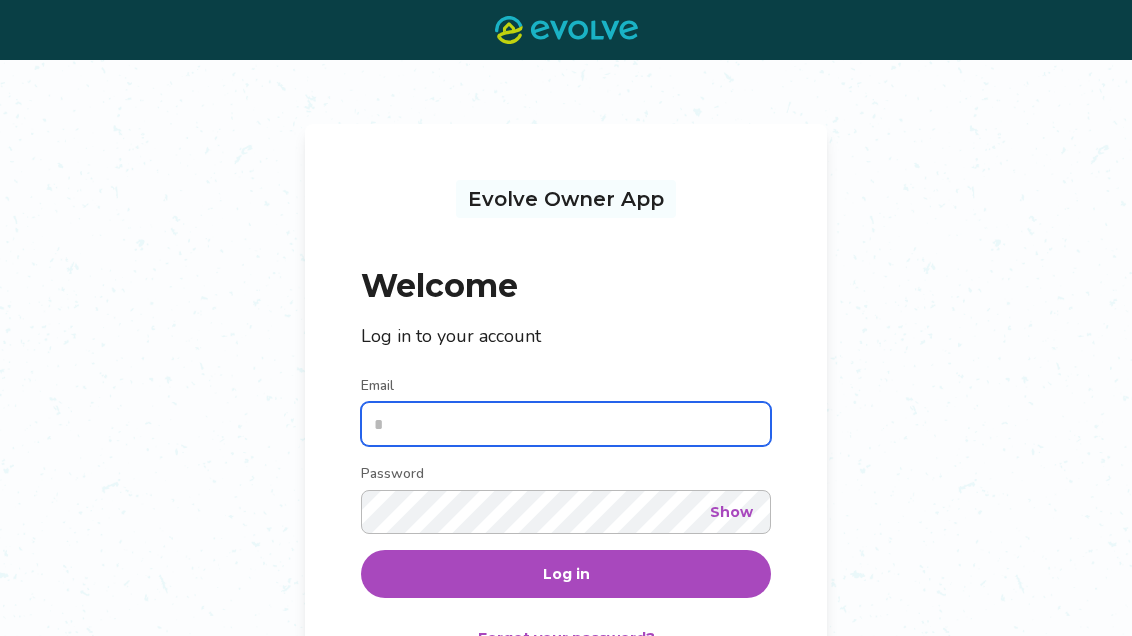type on "**********" 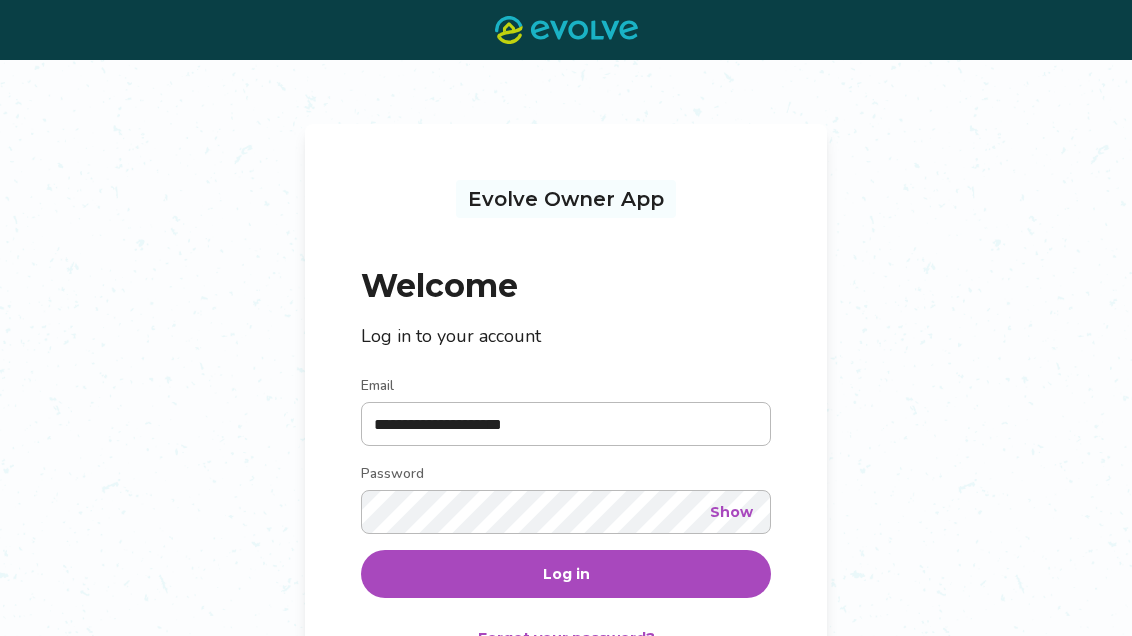 click on "Show" at bounding box center [731, 512] 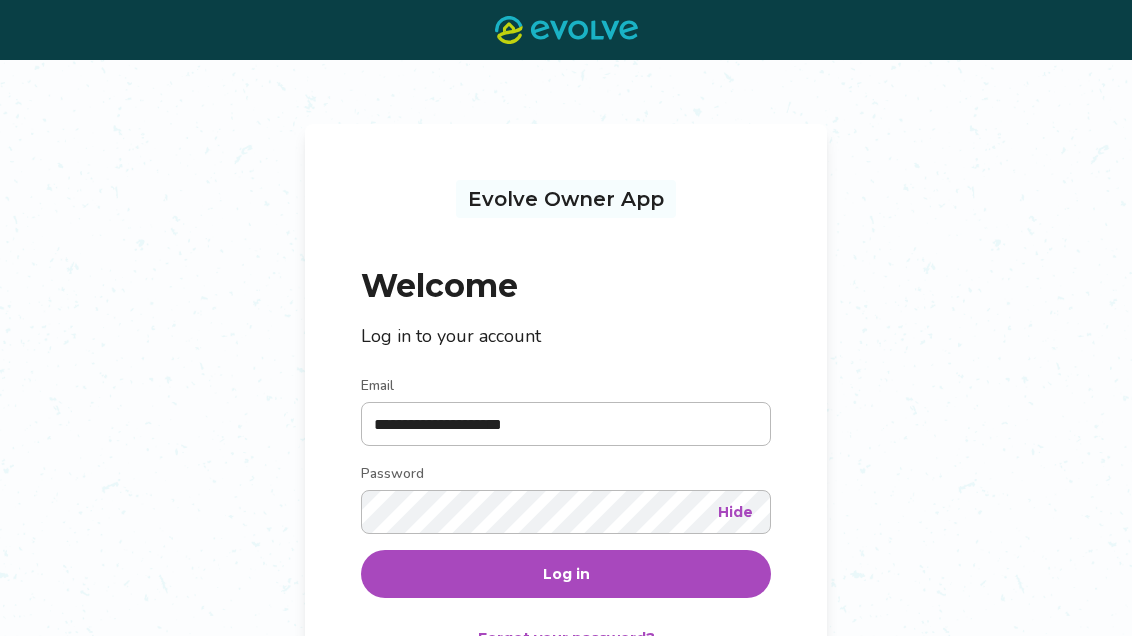 click on "Log in" at bounding box center [566, 574] 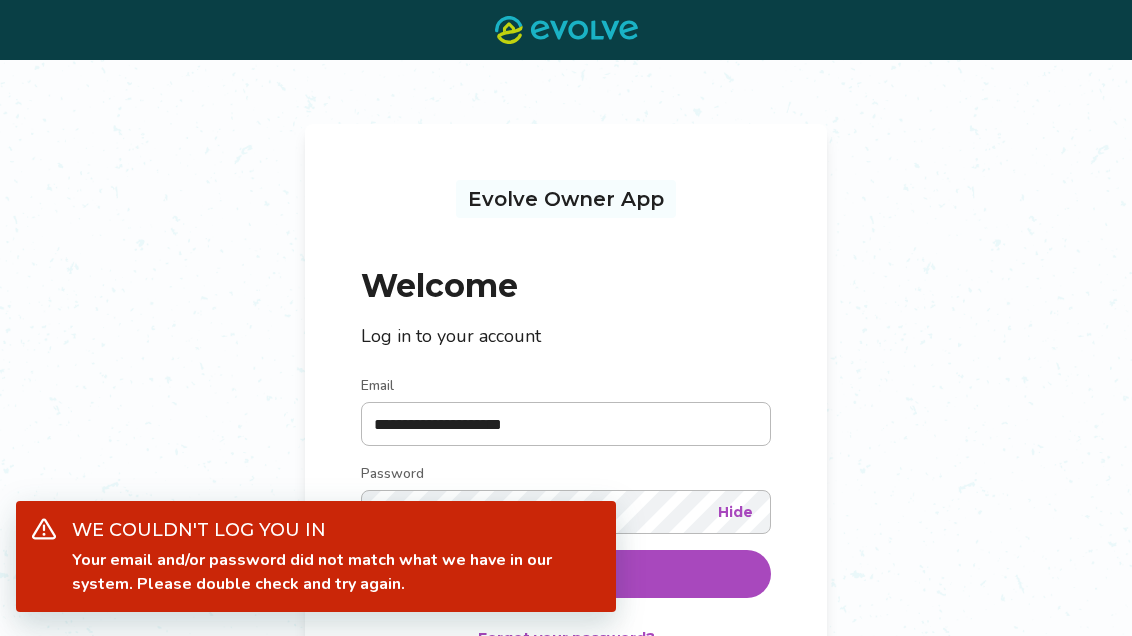 click on "**********" at bounding box center (566, 441) 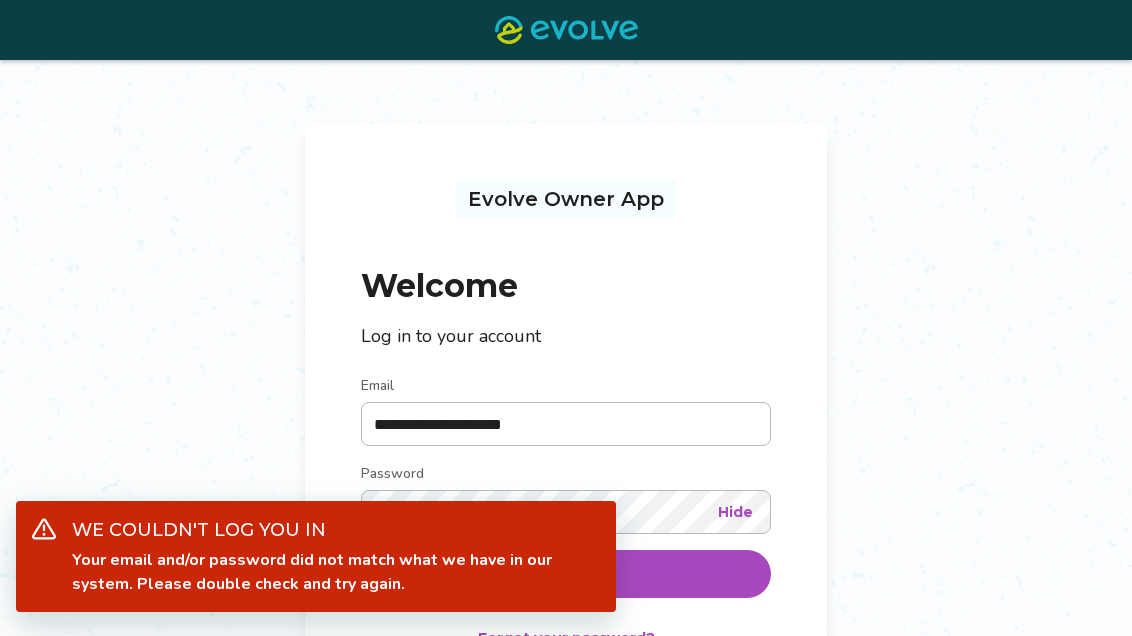 scroll, scrollTop: 187, scrollLeft: 0, axis: vertical 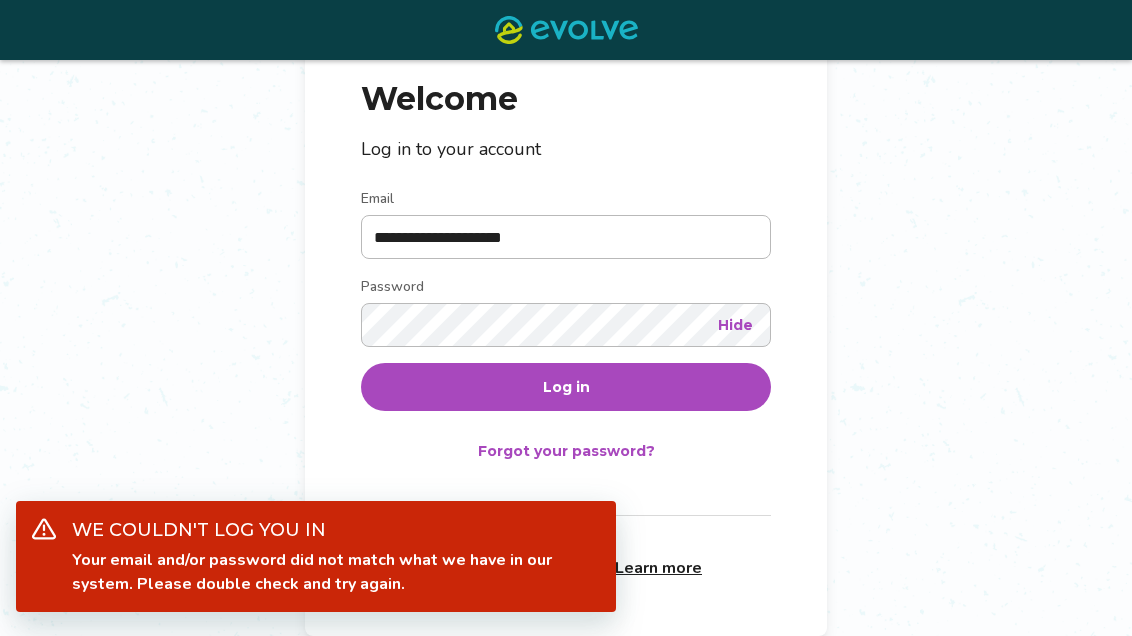 click on "Log in" at bounding box center (566, 387) 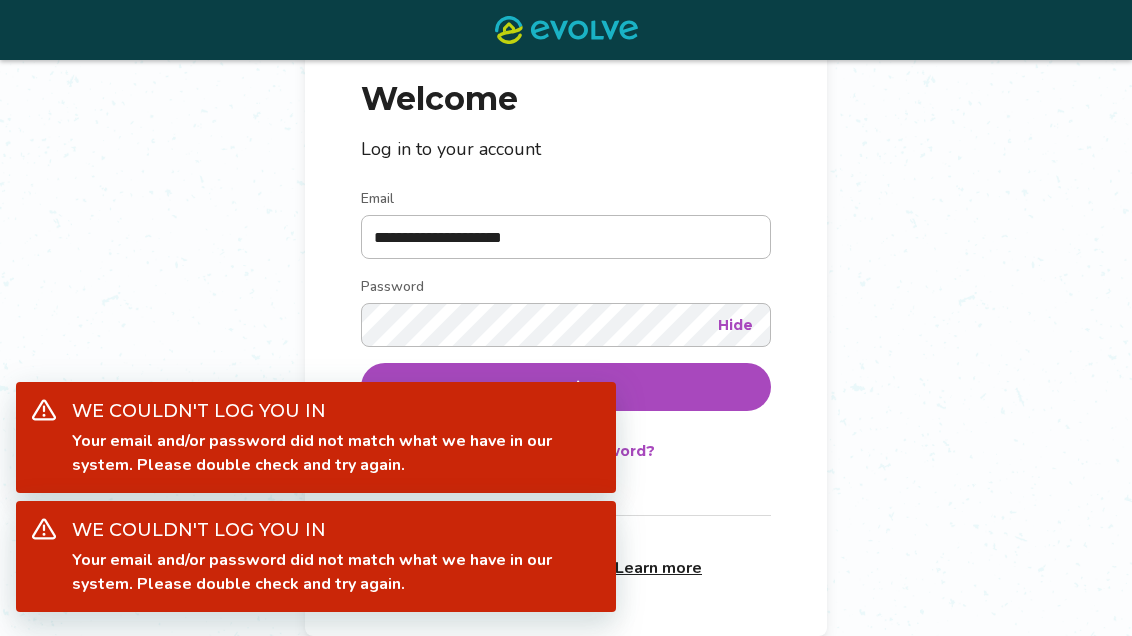 click on "Forgot your password?" at bounding box center [566, 451] 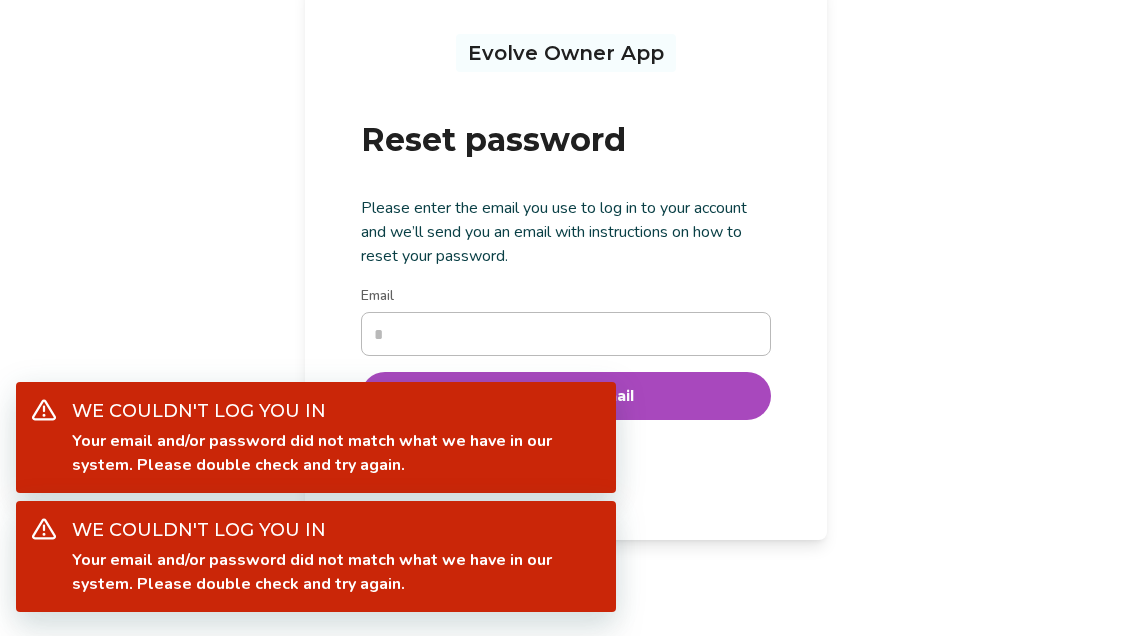 scroll, scrollTop: 0, scrollLeft: 0, axis: both 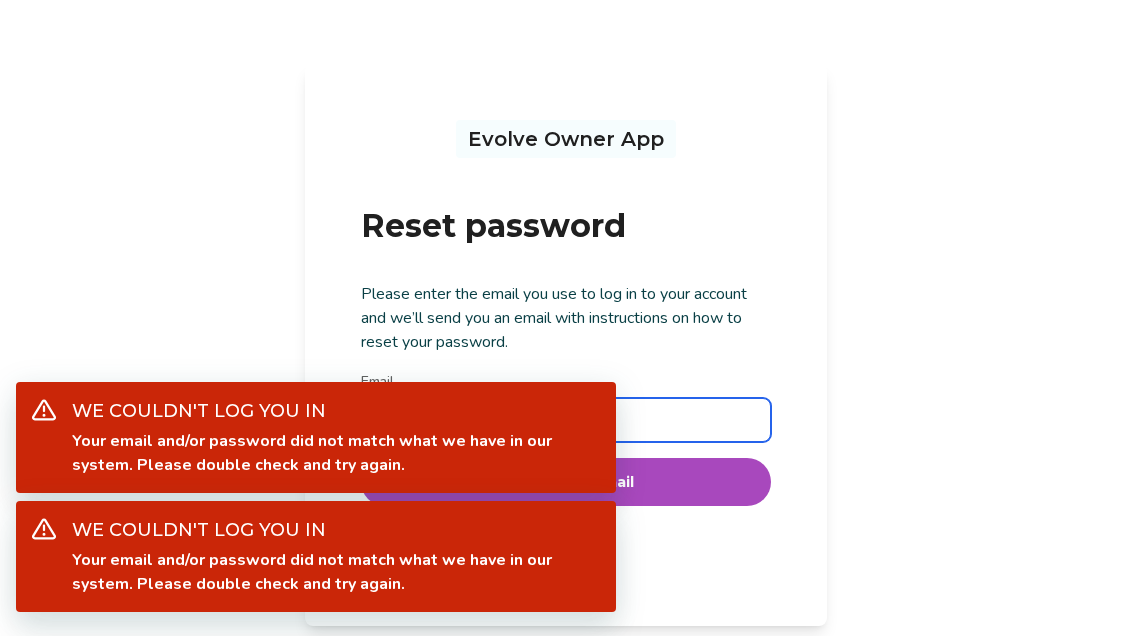 type on "**********" 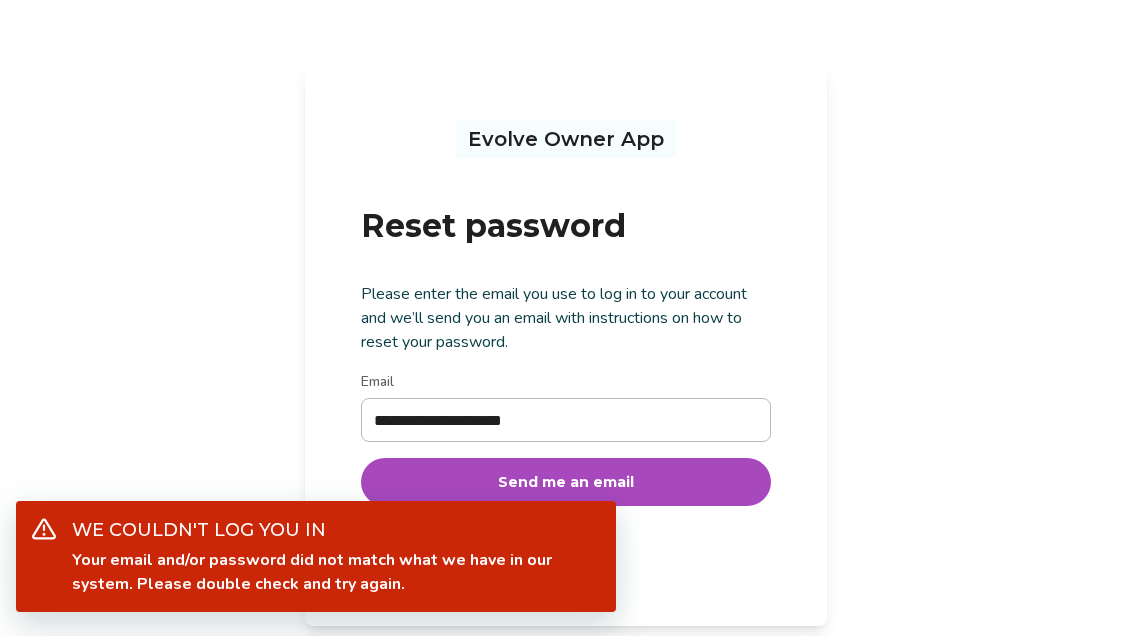 click on "Send me an email" at bounding box center (566, 482) 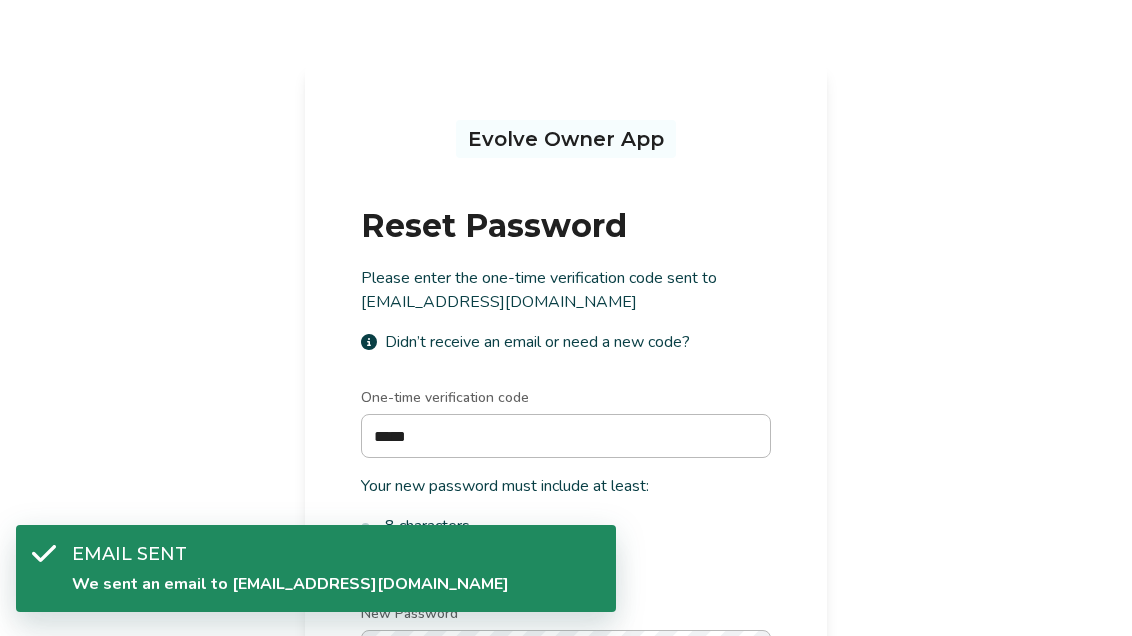 type on "******" 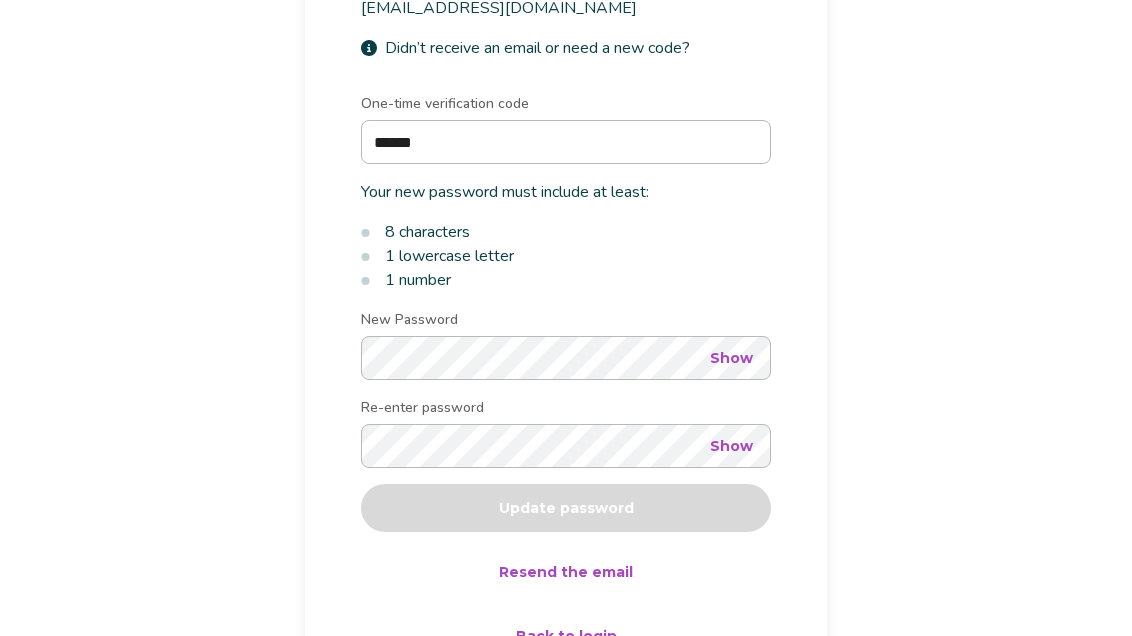 scroll, scrollTop: 296, scrollLeft: 0, axis: vertical 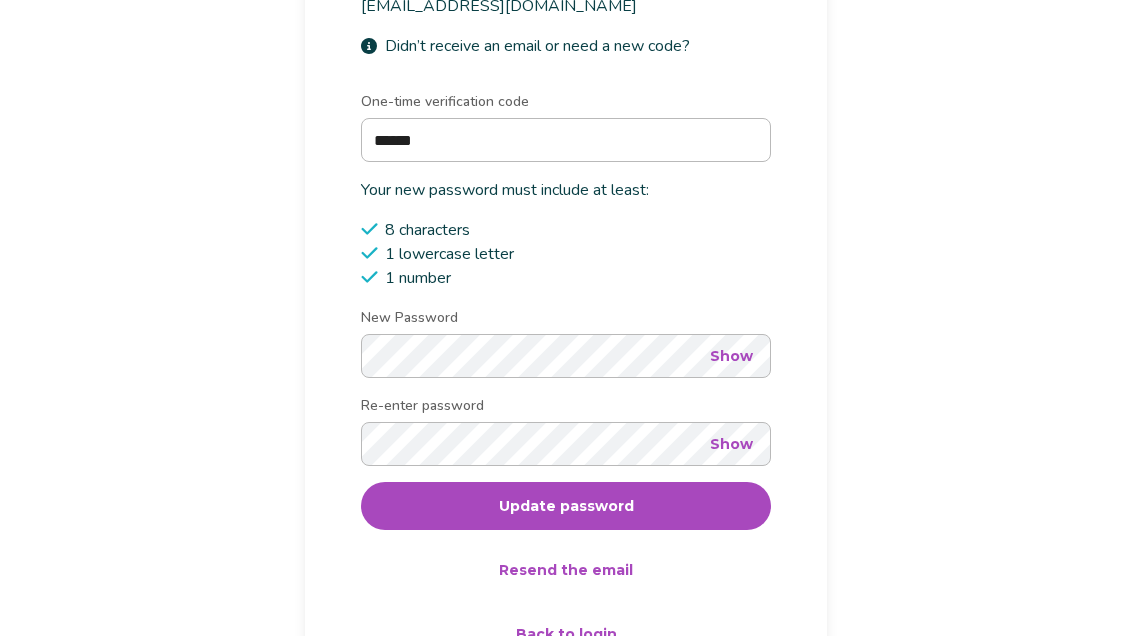 click on "Evolve Owner App Reset Password Please enter the one-time verification code sent to   [EMAIL_ADDRESS][DOMAIN_NAME] Didn’t receive an email or need a new code? One-time verification code   ****** Your new password must include at least: 8 characters 1 lowercase letter 1 number New Password   Show Re-enter password   Show Update password Resend the email Back to login" at bounding box center (566, 241) 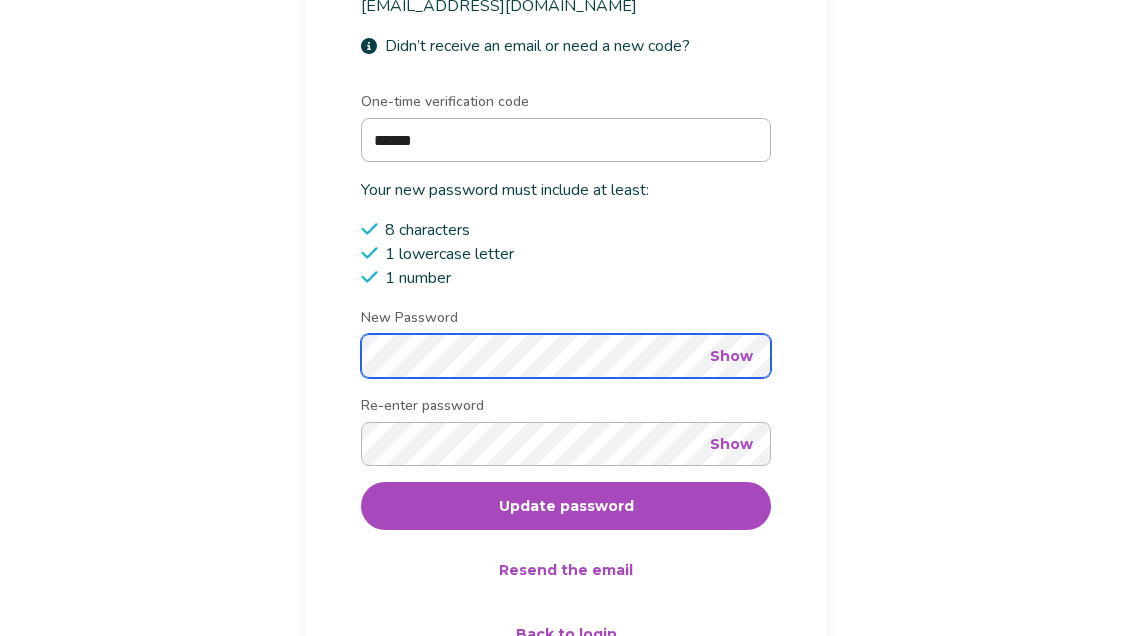 scroll, scrollTop: 0, scrollLeft: 0, axis: both 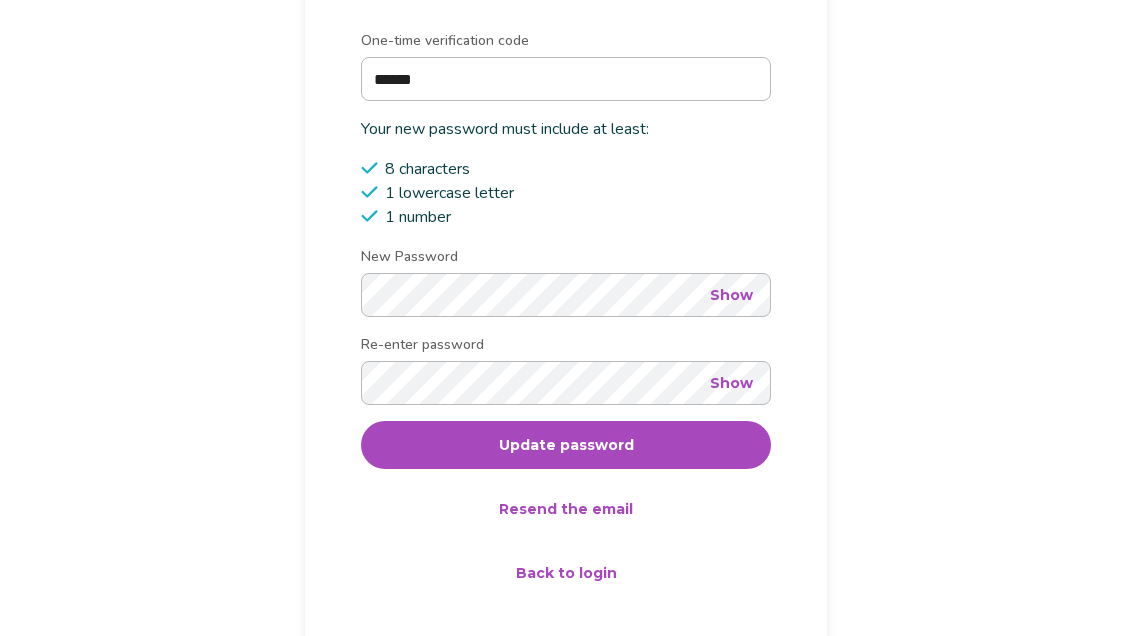 click on "Show" at bounding box center [731, 295] 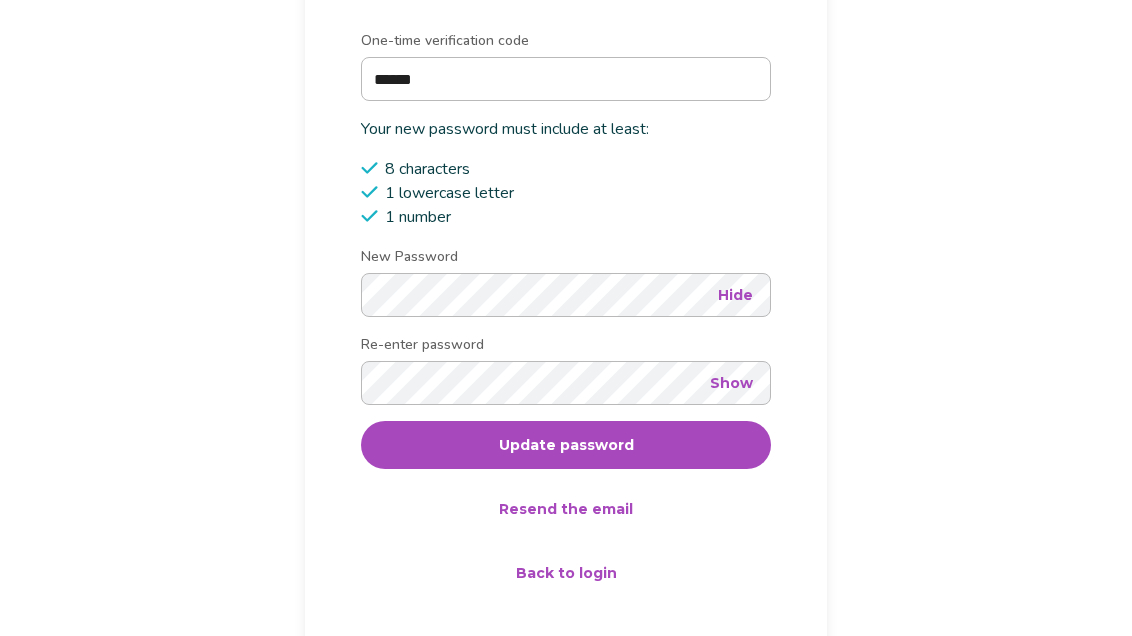 click on "Update password" at bounding box center (566, 445) 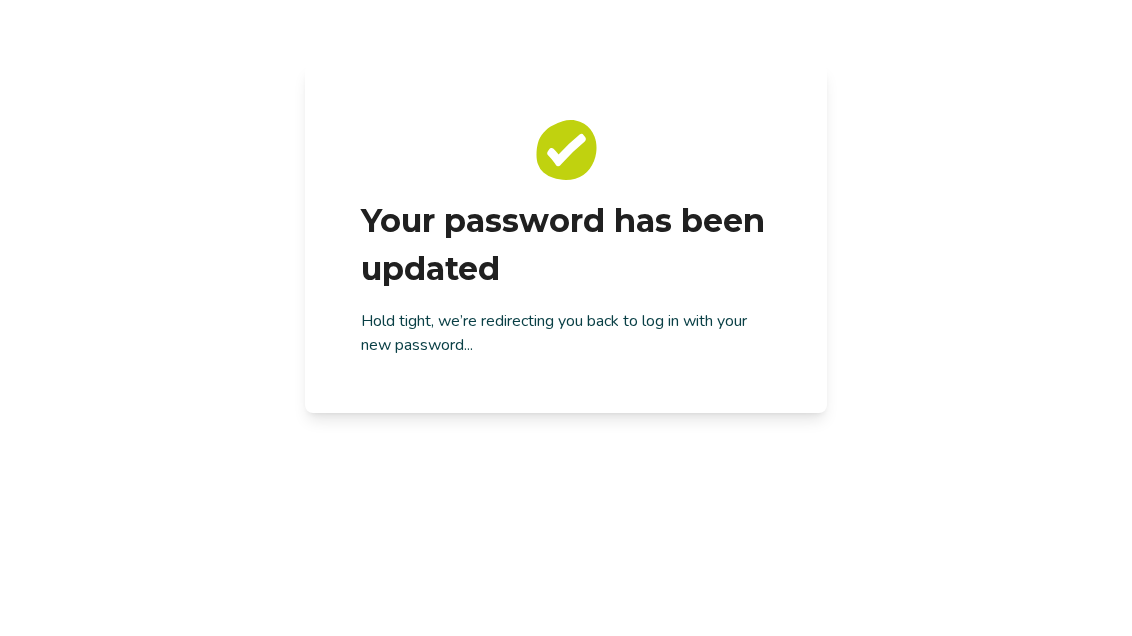 scroll, scrollTop: 0, scrollLeft: 0, axis: both 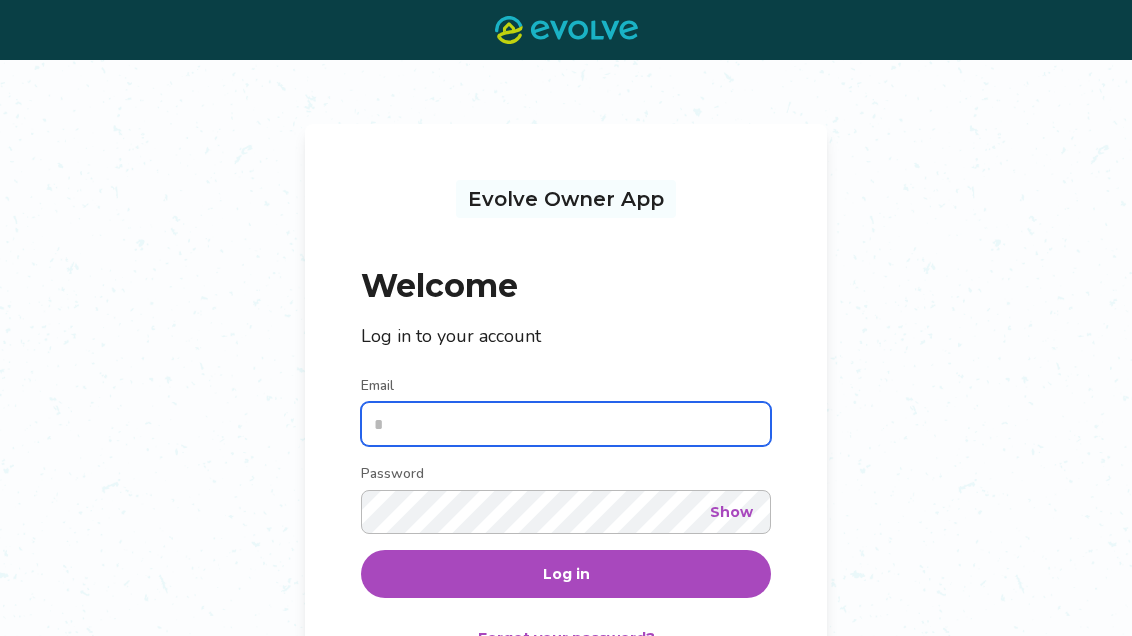 type on "**********" 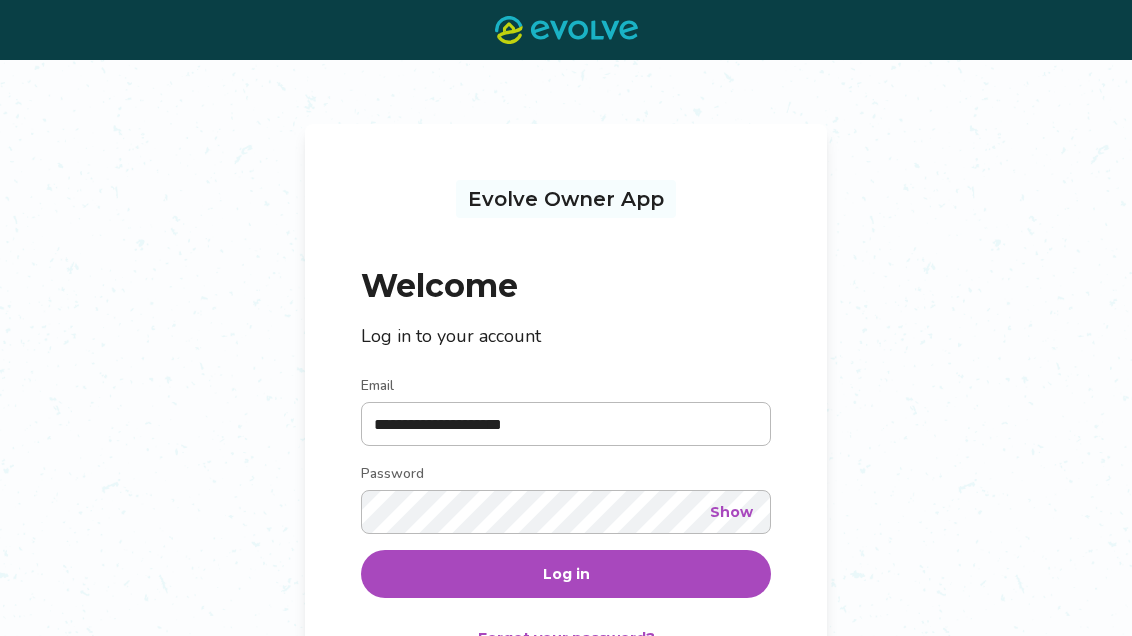 click on "Show" at bounding box center (731, 512) 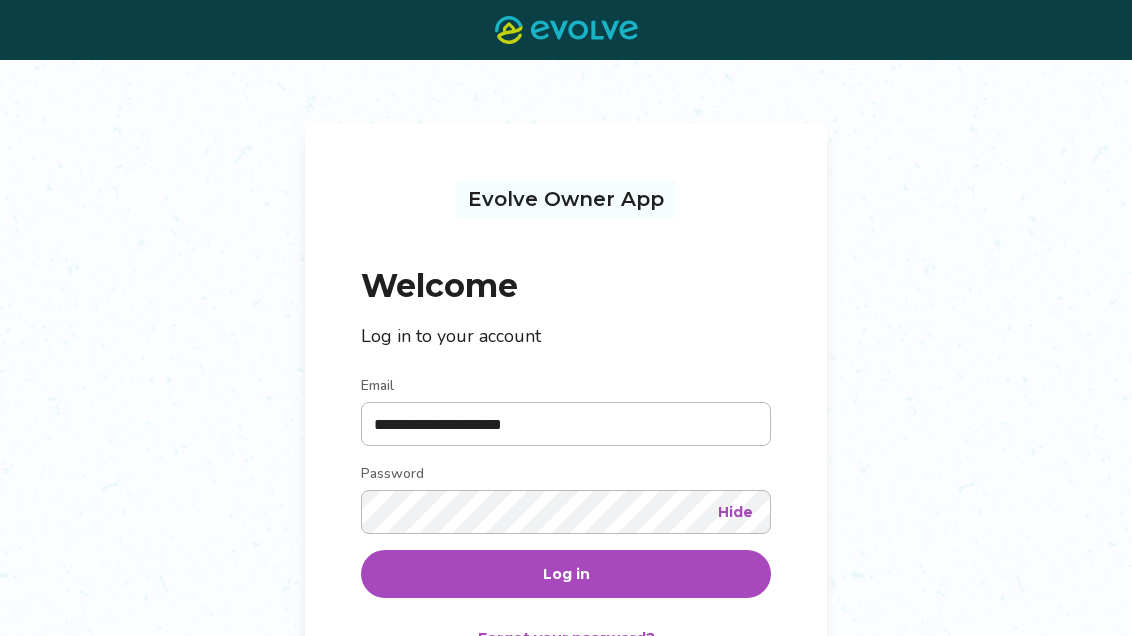 click on "Log in" at bounding box center [566, 574] 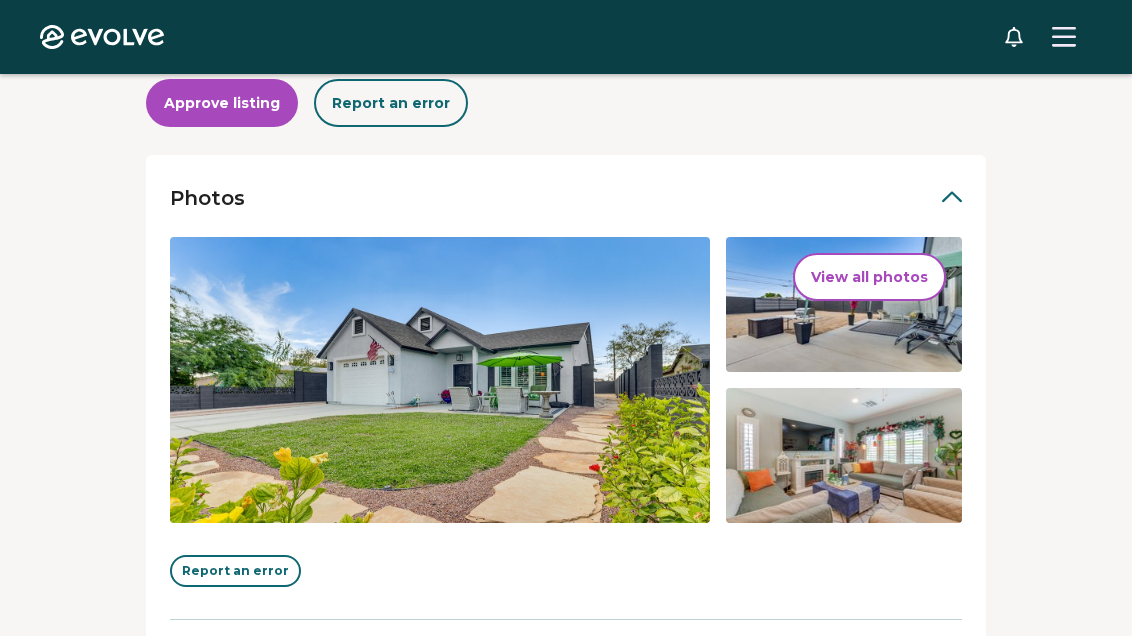 scroll, scrollTop: 366, scrollLeft: 0, axis: vertical 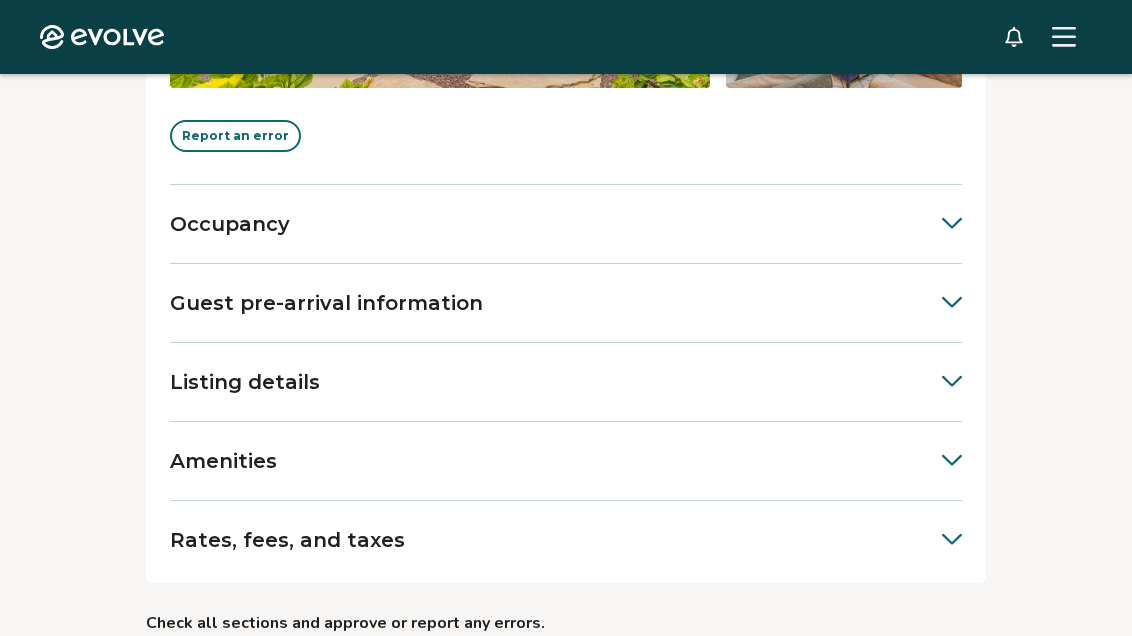 click 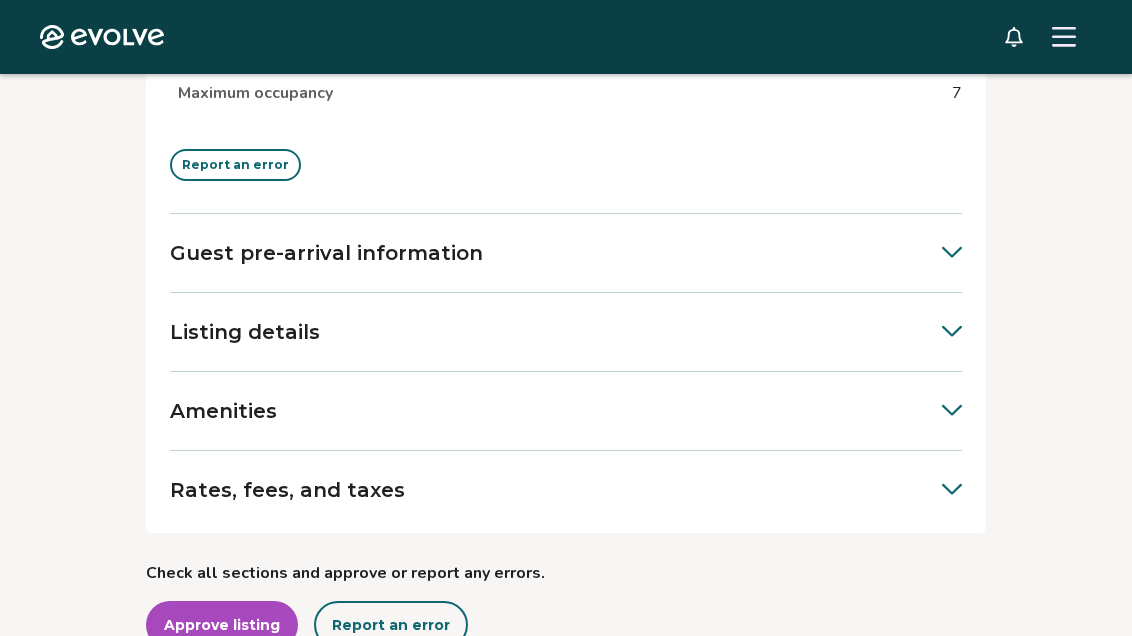 scroll, scrollTop: 1114, scrollLeft: 0, axis: vertical 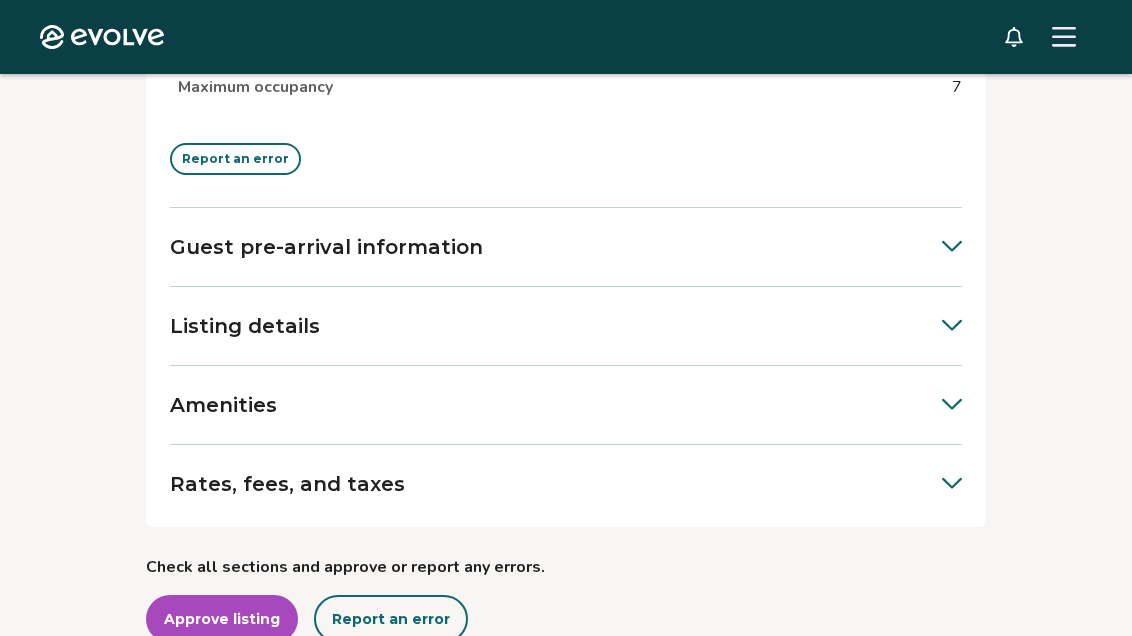 click 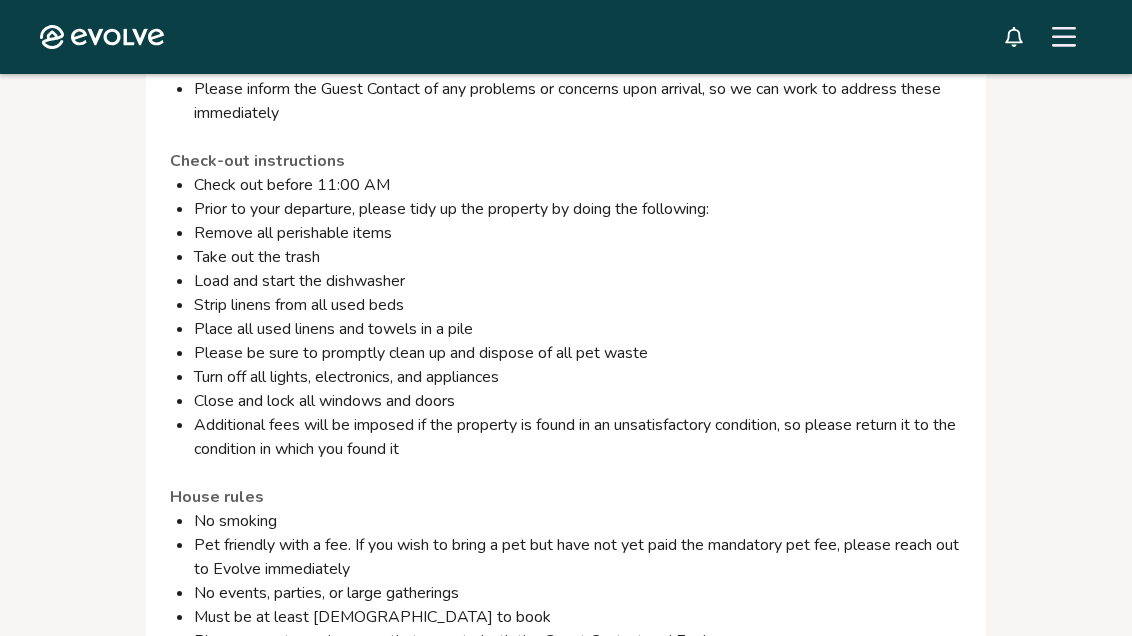 scroll, scrollTop: 1664, scrollLeft: 0, axis: vertical 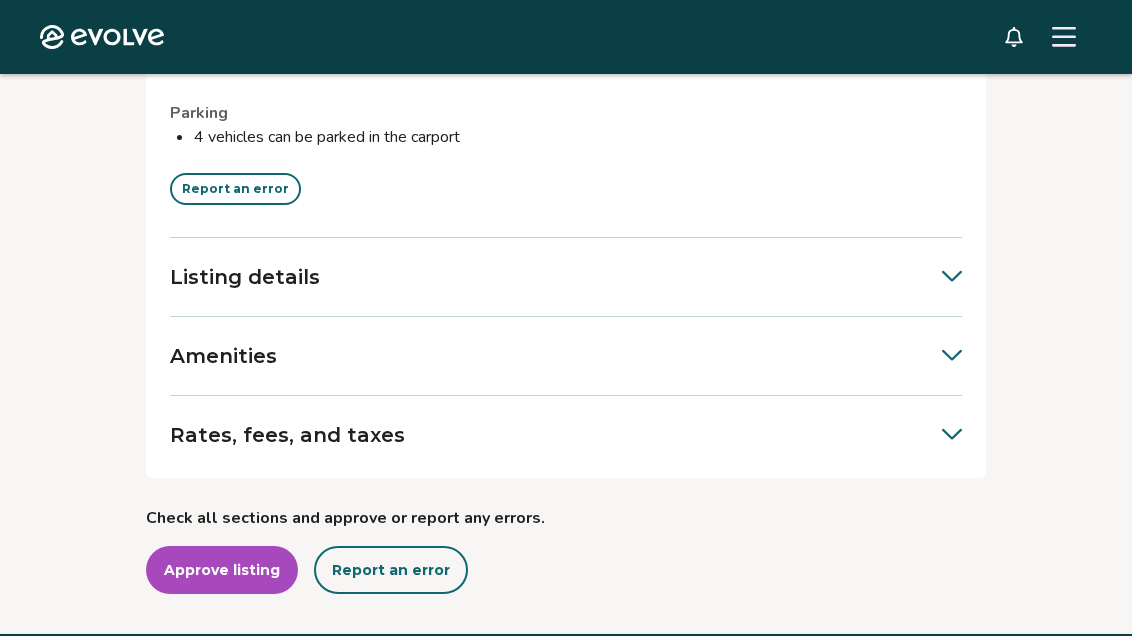 click 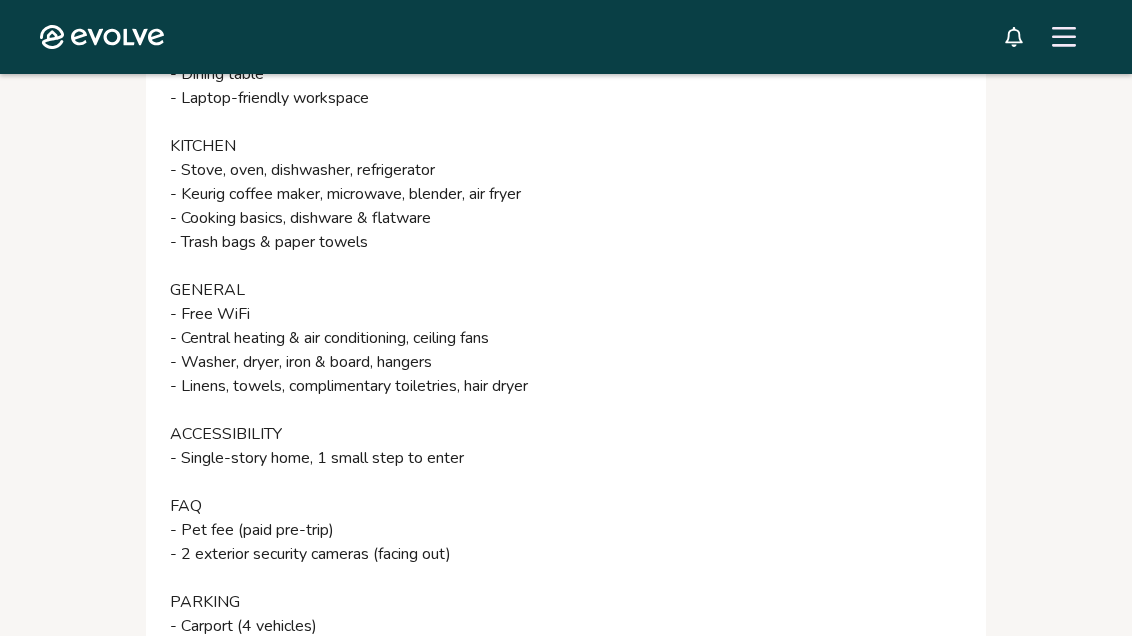 scroll, scrollTop: 3457, scrollLeft: 0, axis: vertical 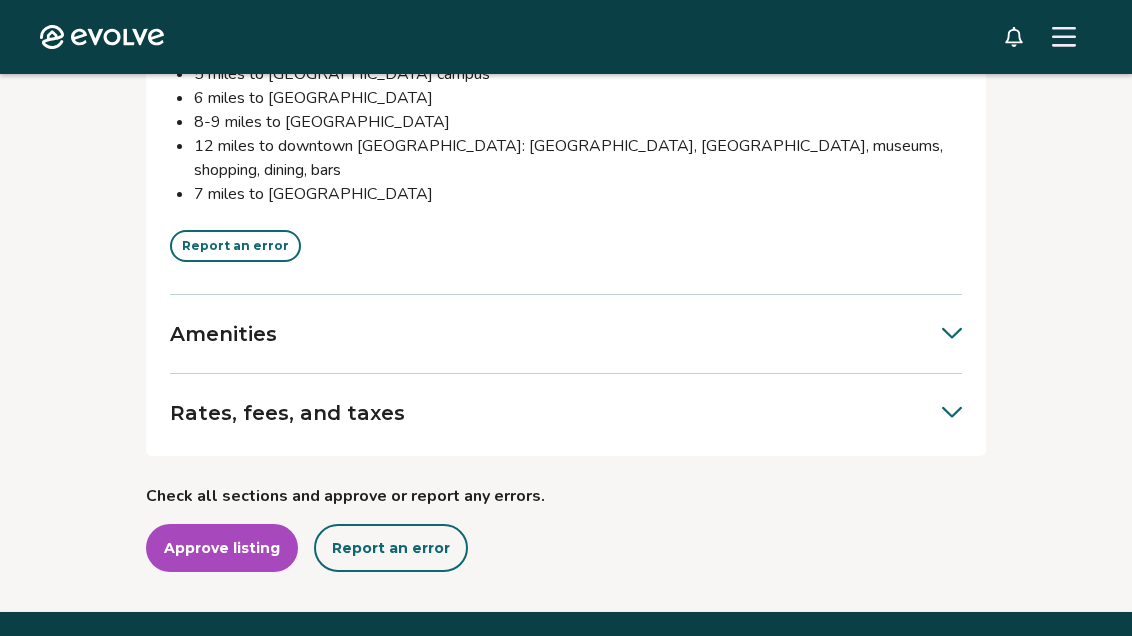 click 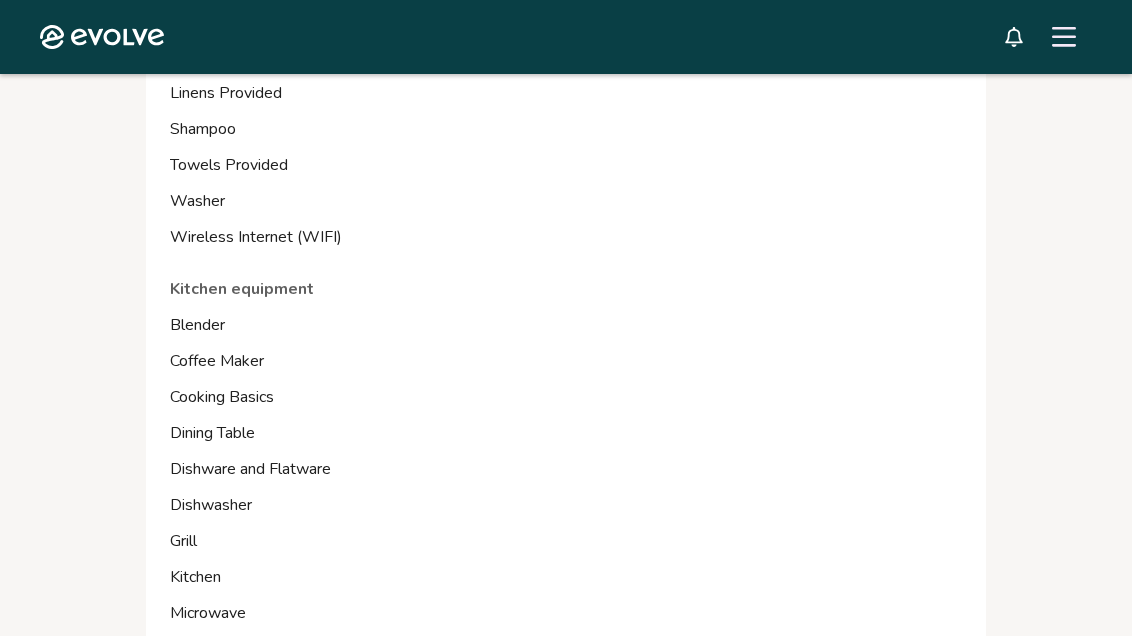 scroll, scrollTop: 5260, scrollLeft: 0, axis: vertical 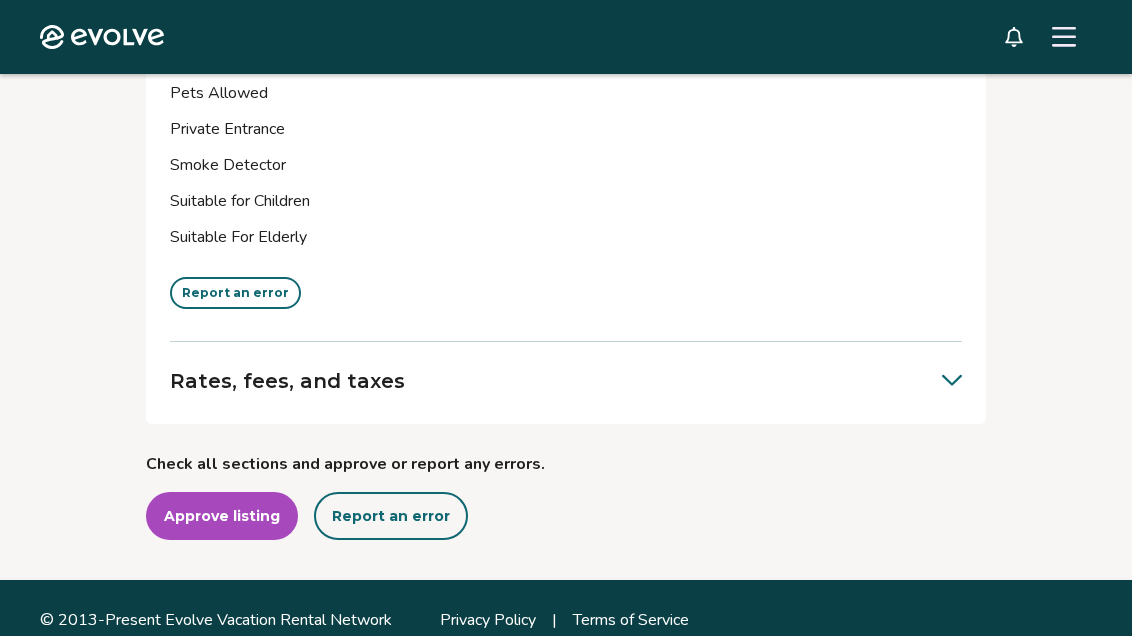 click 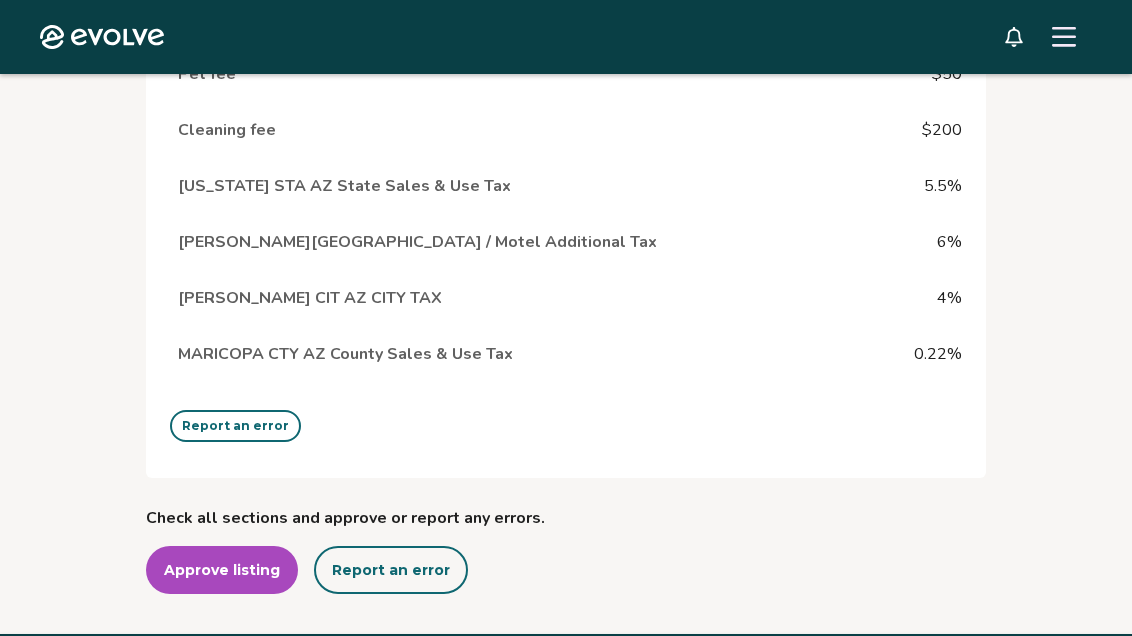 scroll, scrollTop: 7960, scrollLeft: 0, axis: vertical 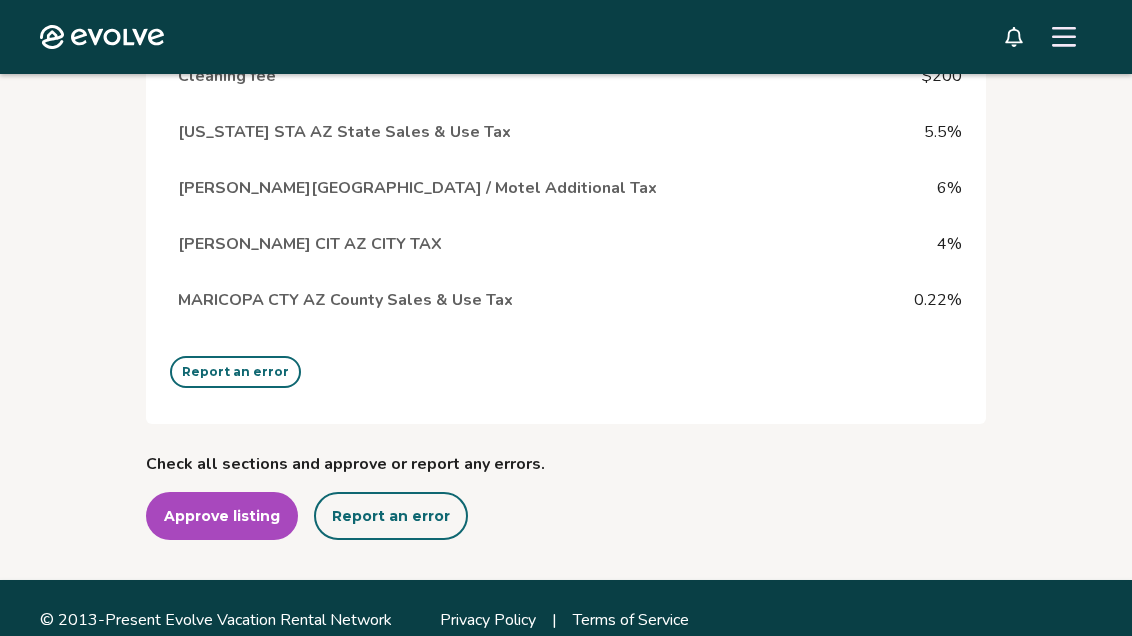 click on "Approve listing" at bounding box center (222, 516) 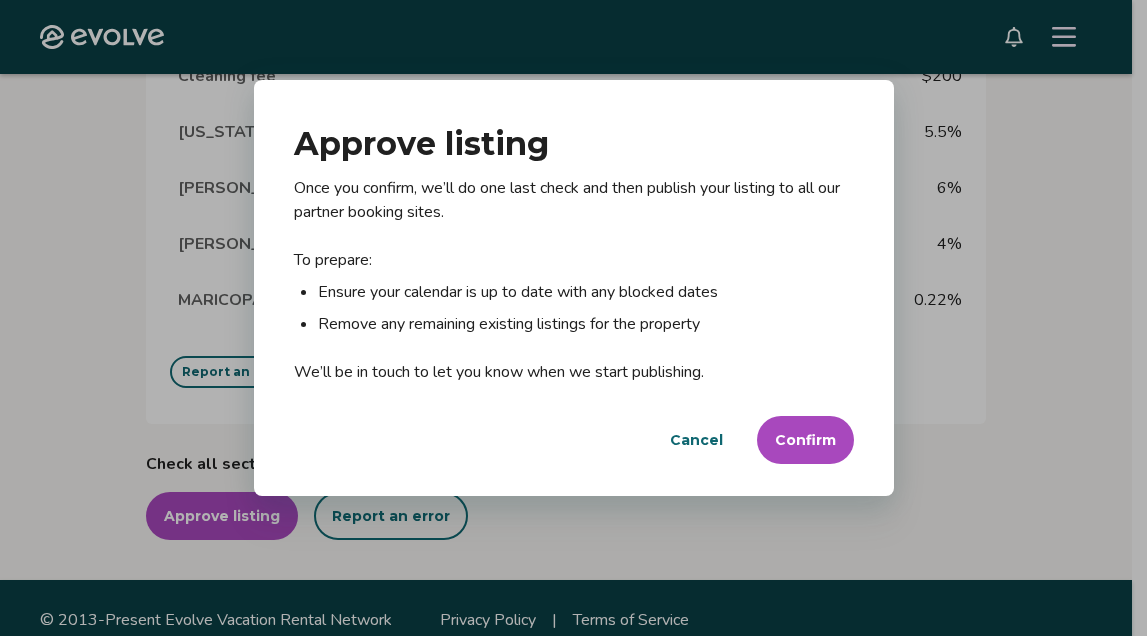 click on "Cancel" at bounding box center (696, 440) 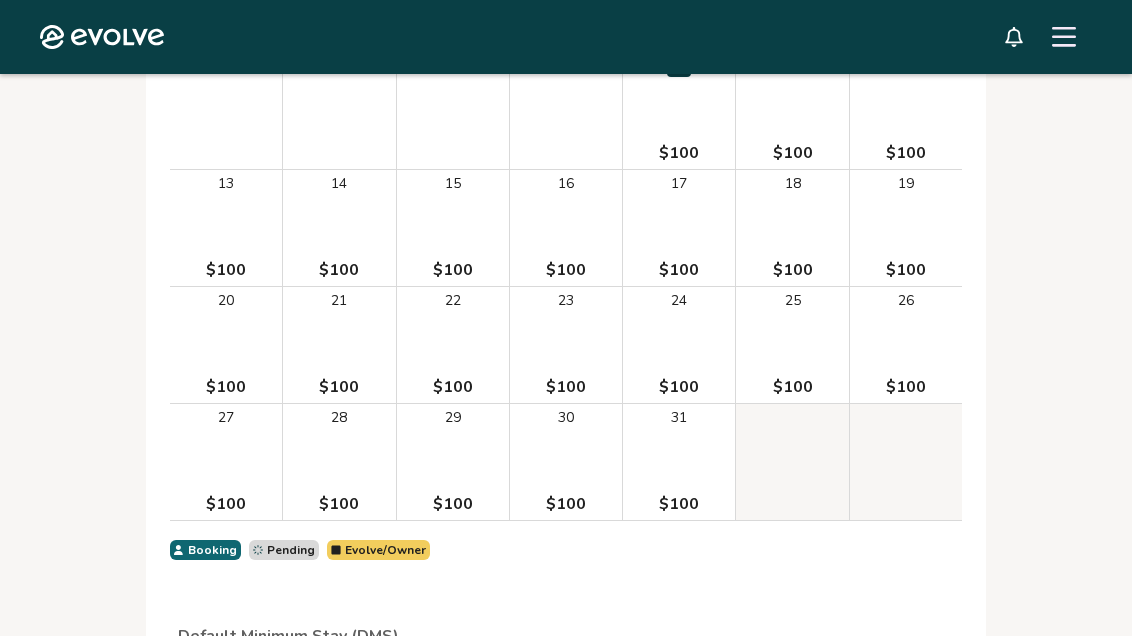 scroll, scrollTop: 7190, scrollLeft: 0, axis: vertical 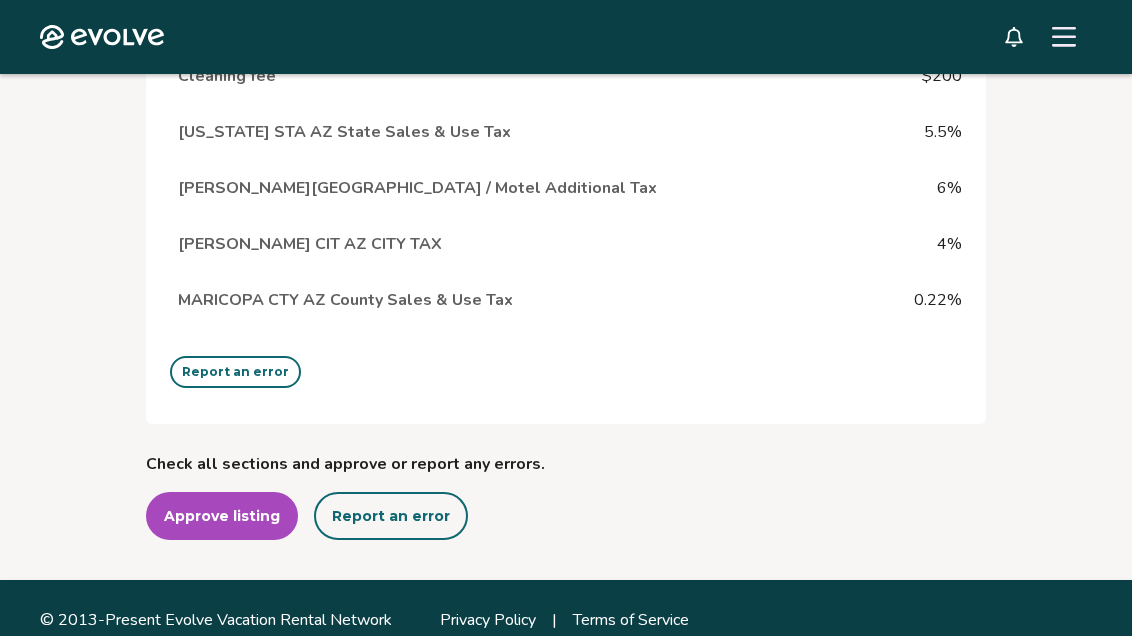 click on "Approve listing" at bounding box center [222, 516] 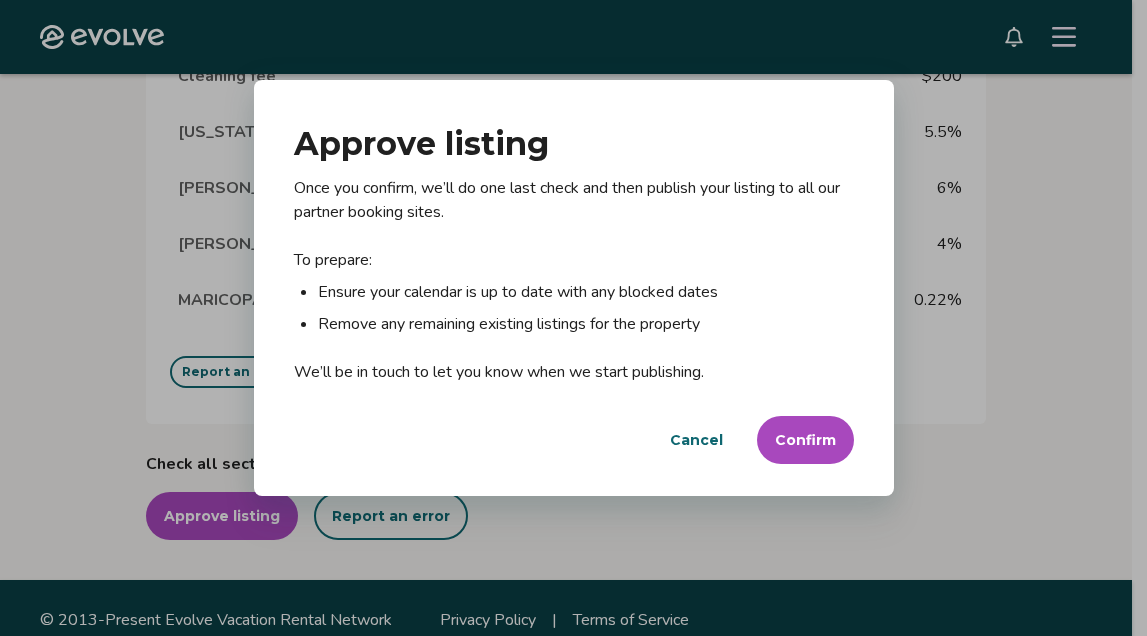 click on "Confirm" at bounding box center [805, 440] 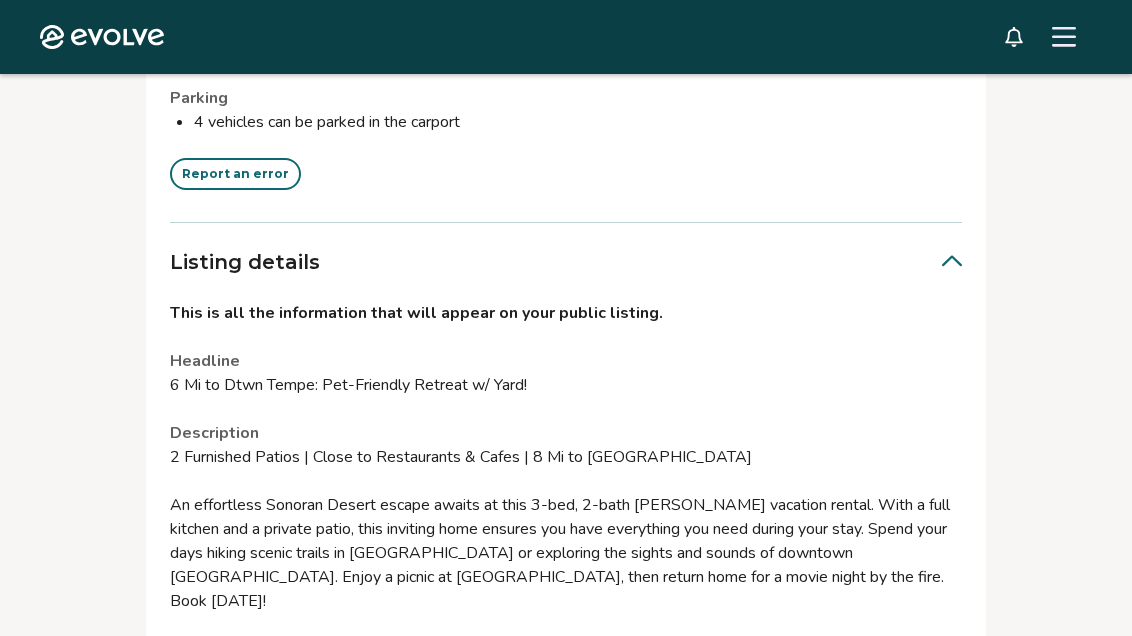 scroll, scrollTop: 2473, scrollLeft: 0, axis: vertical 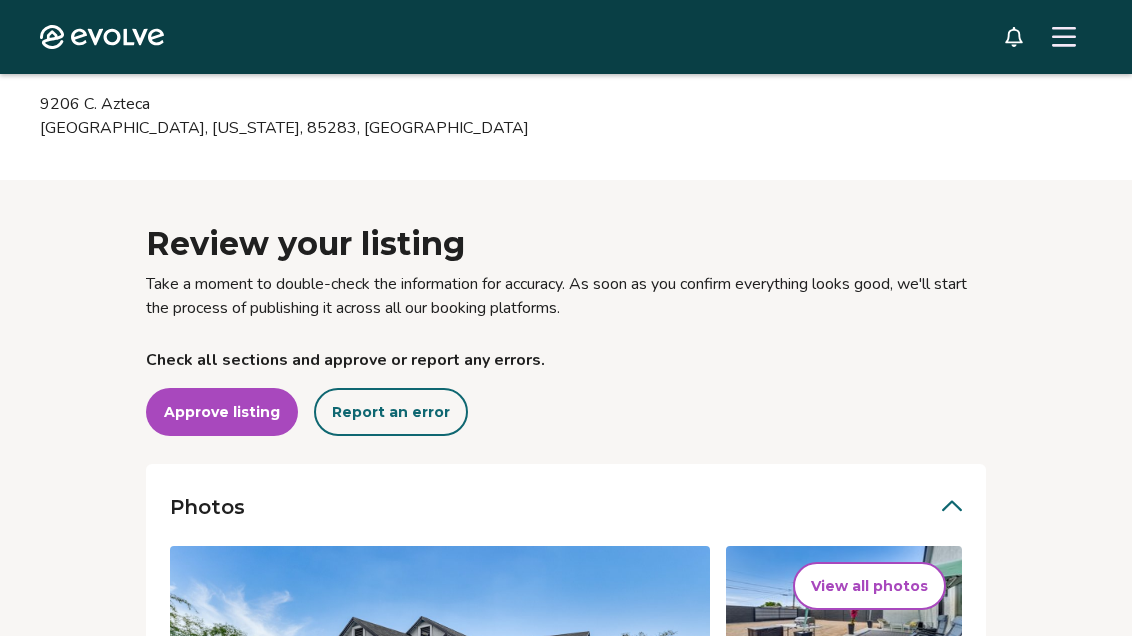 click on "Approve listing" at bounding box center (222, 412) 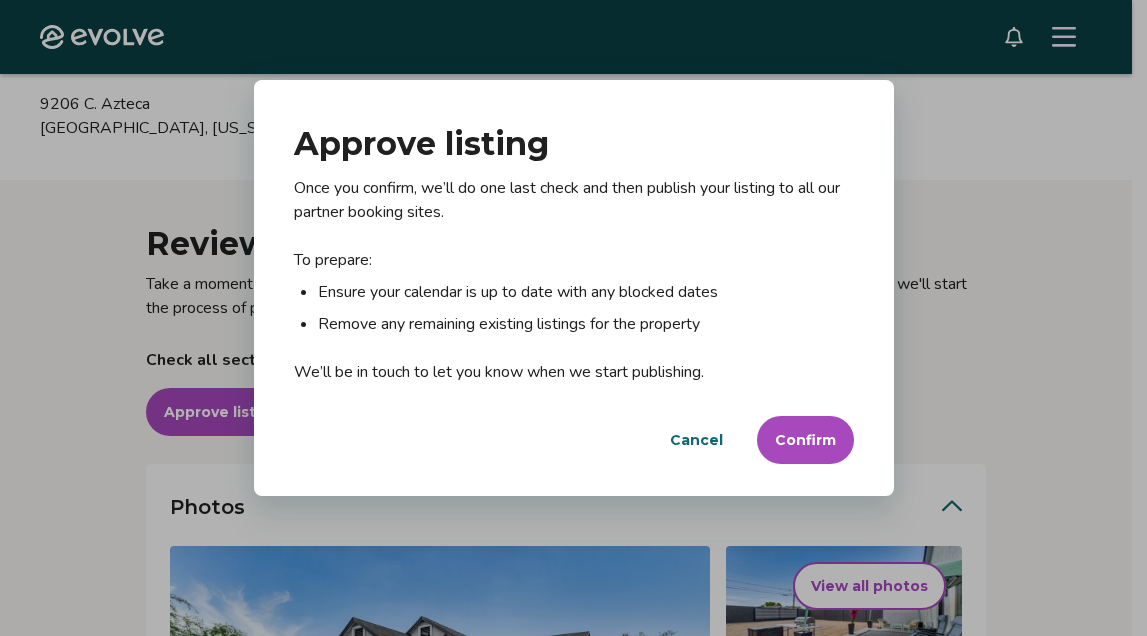 click on "Confirm" at bounding box center [805, 440] 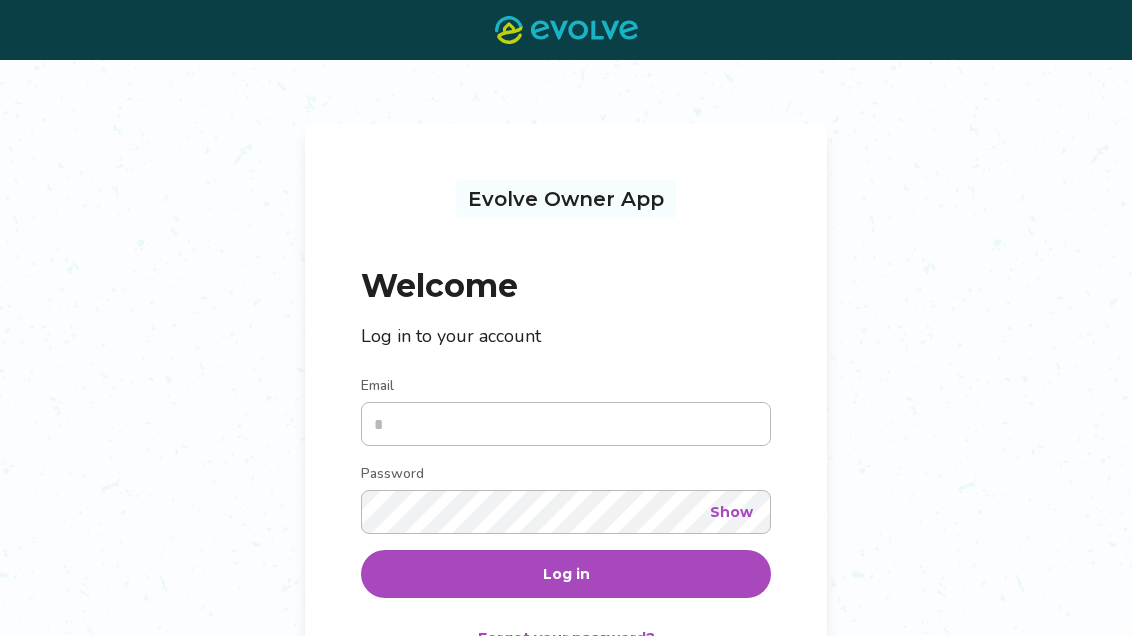 scroll, scrollTop: 0, scrollLeft: 0, axis: both 